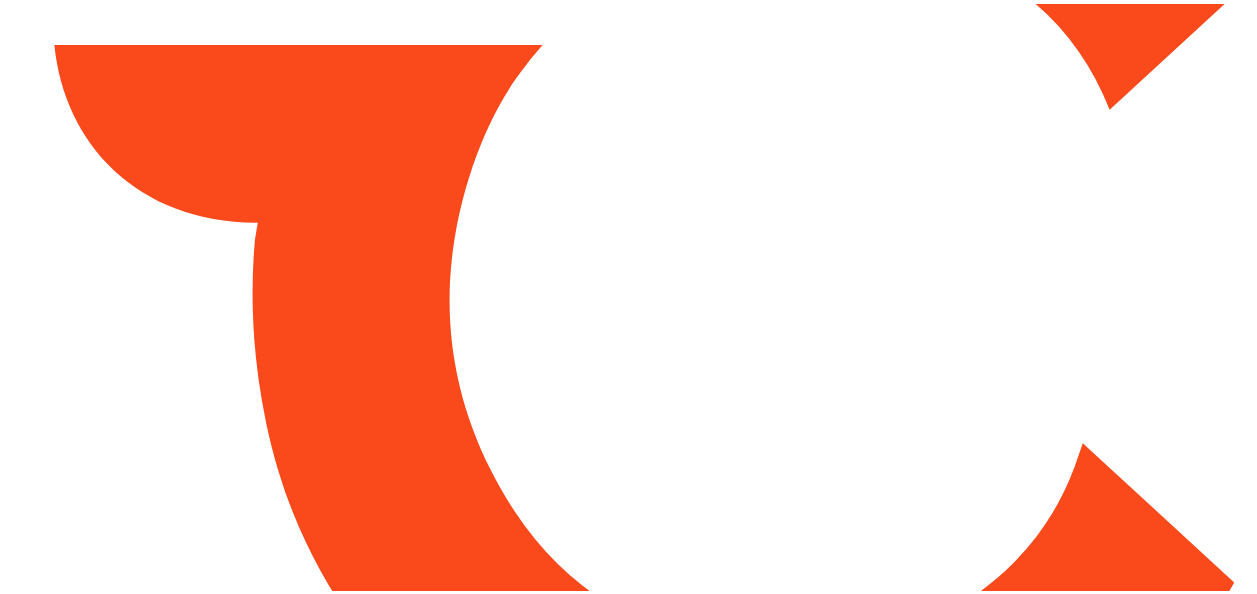 scroll, scrollTop: 0, scrollLeft: 0, axis: both 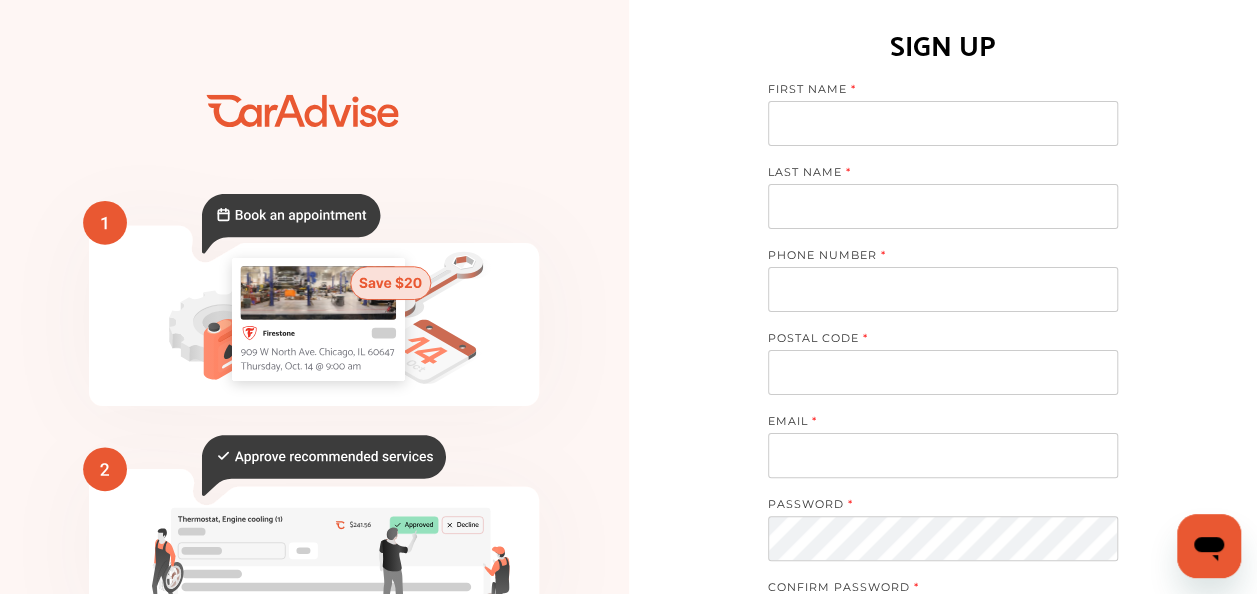 click at bounding box center (943, 123) 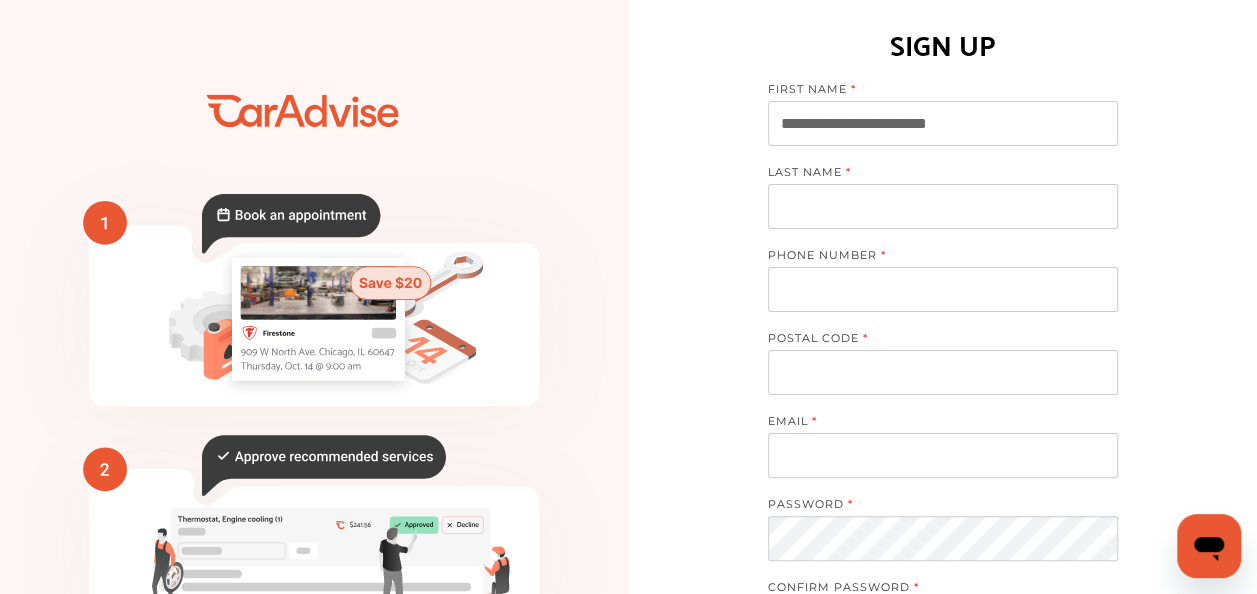 type on "**********" 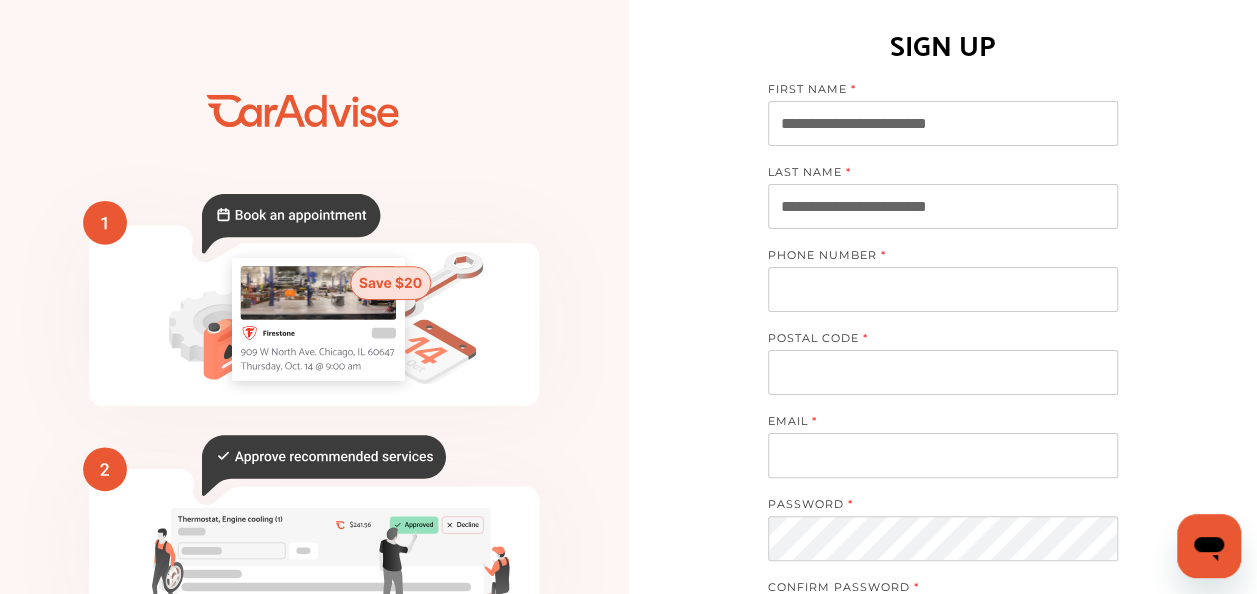 type on "**********" 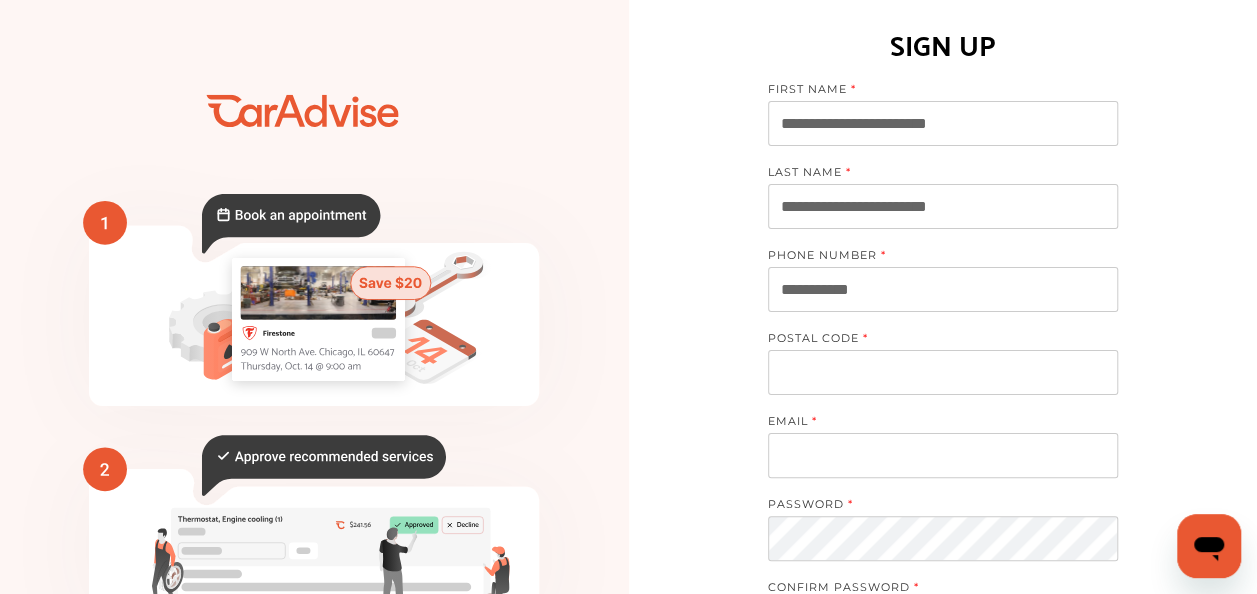 type on "*****" 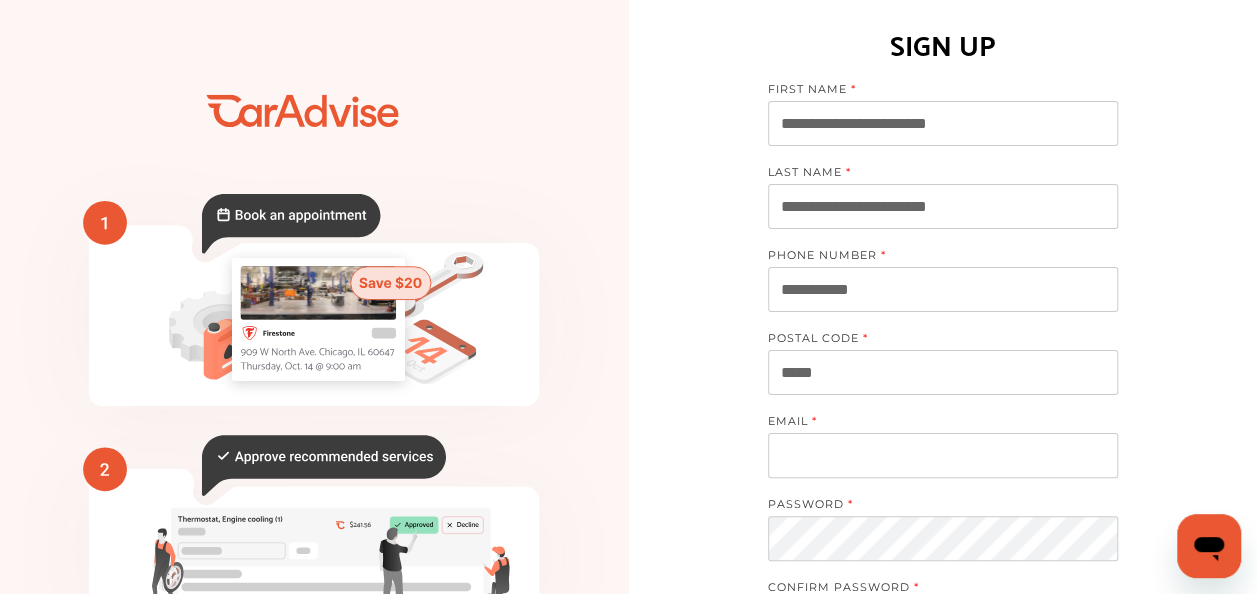type on "**********" 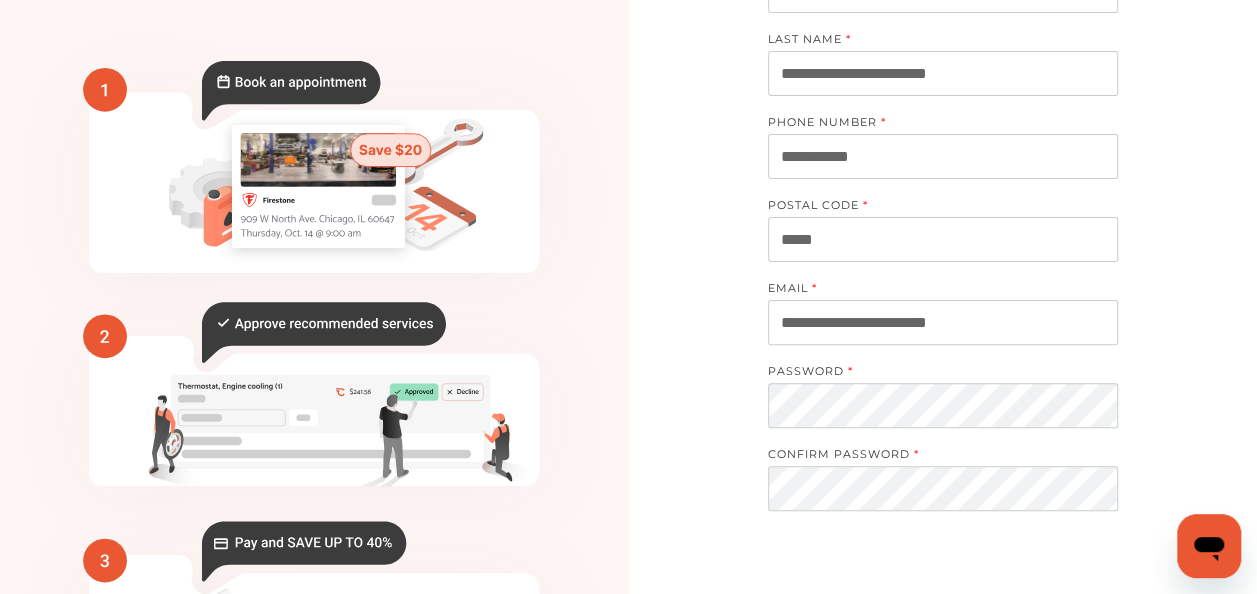 scroll, scrollTop: 146, scrollLeft: 0, axis: vertical 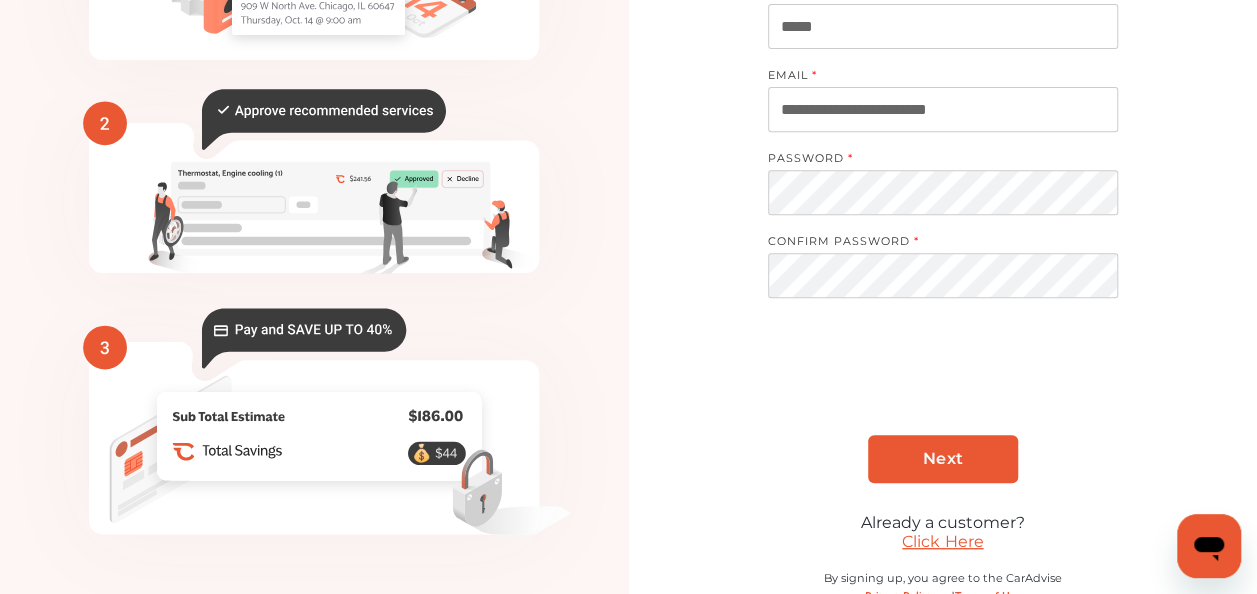 click on "Next" at bounding box center [943, 459] 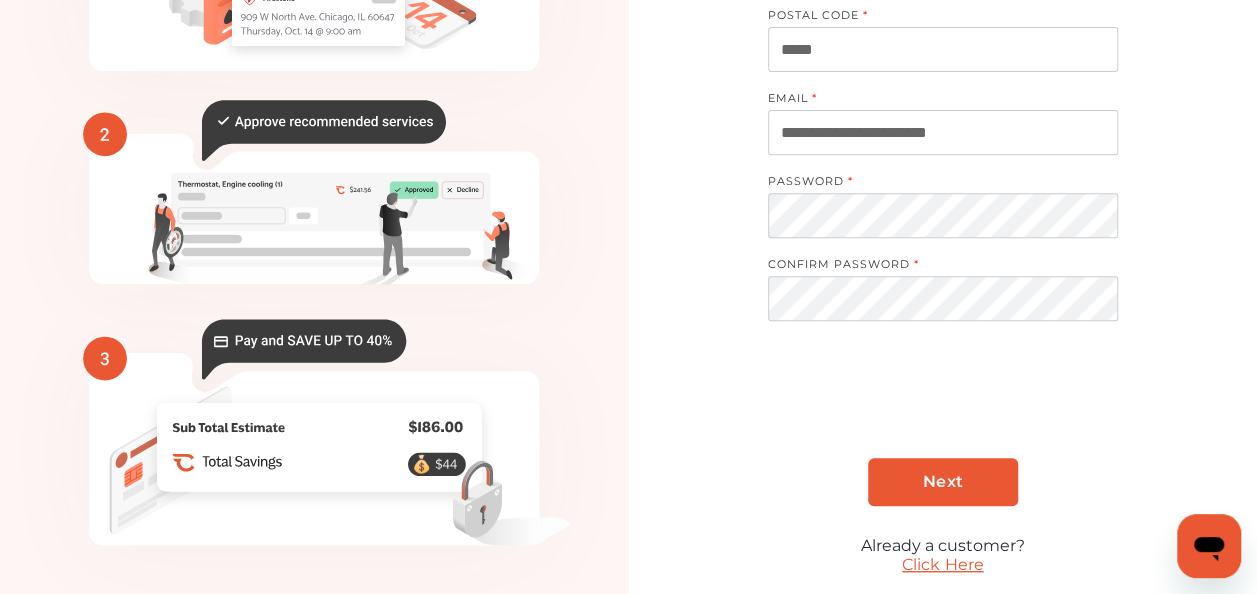 click on "Next" at bounding box center (942, 481) 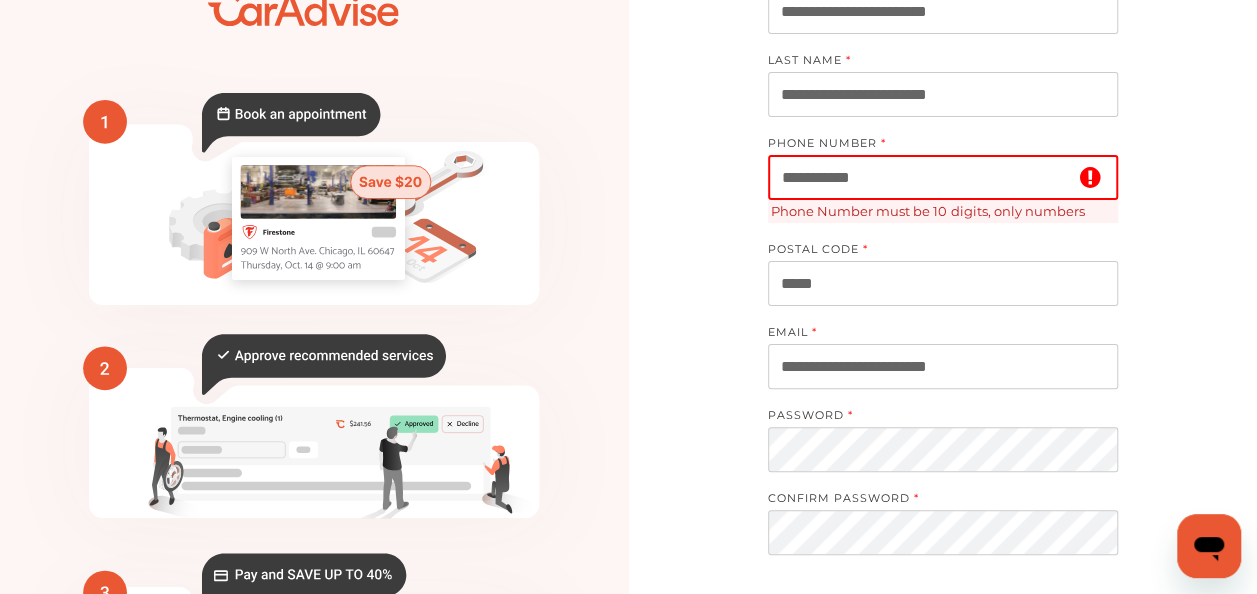 scroll, scrollTop: 109, scrollLeft: 0, axis: vertical 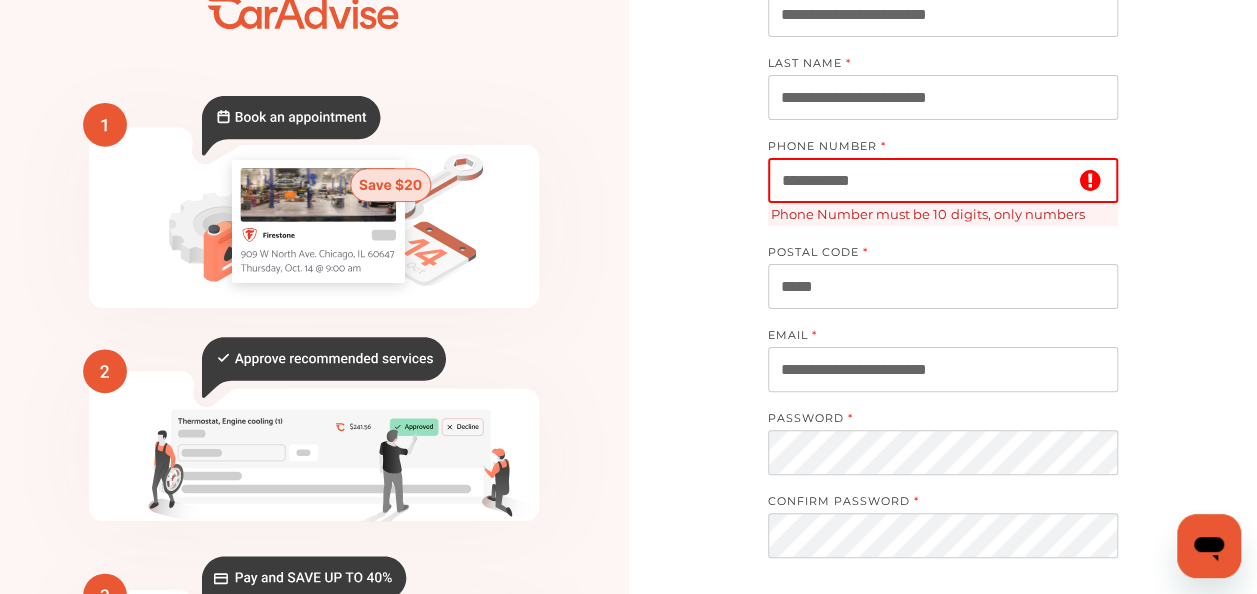 click on "**********" at bounding box center (943, 180) 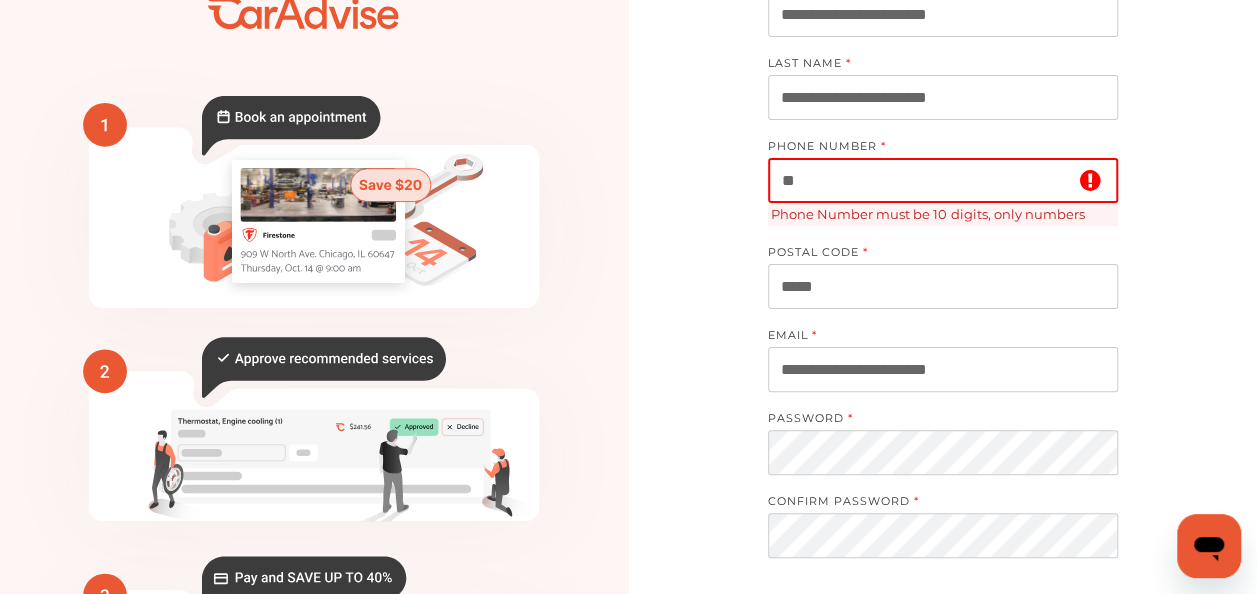 type on "*" 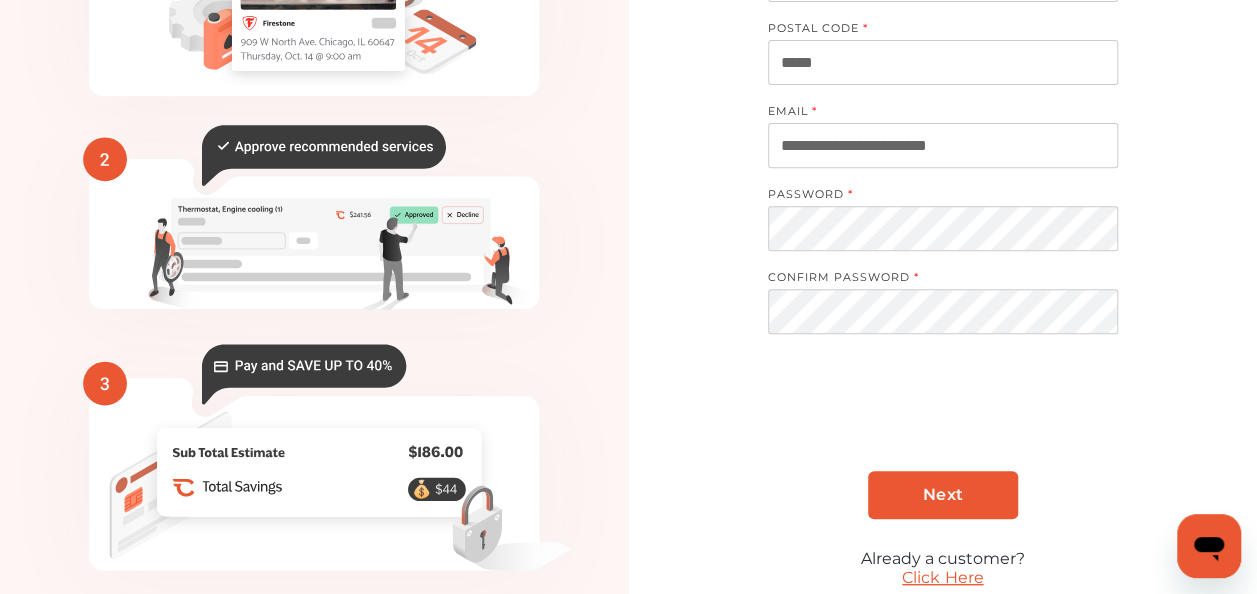 scroll, scrollTop: 313, scrollLeft: 0, axis: vertical 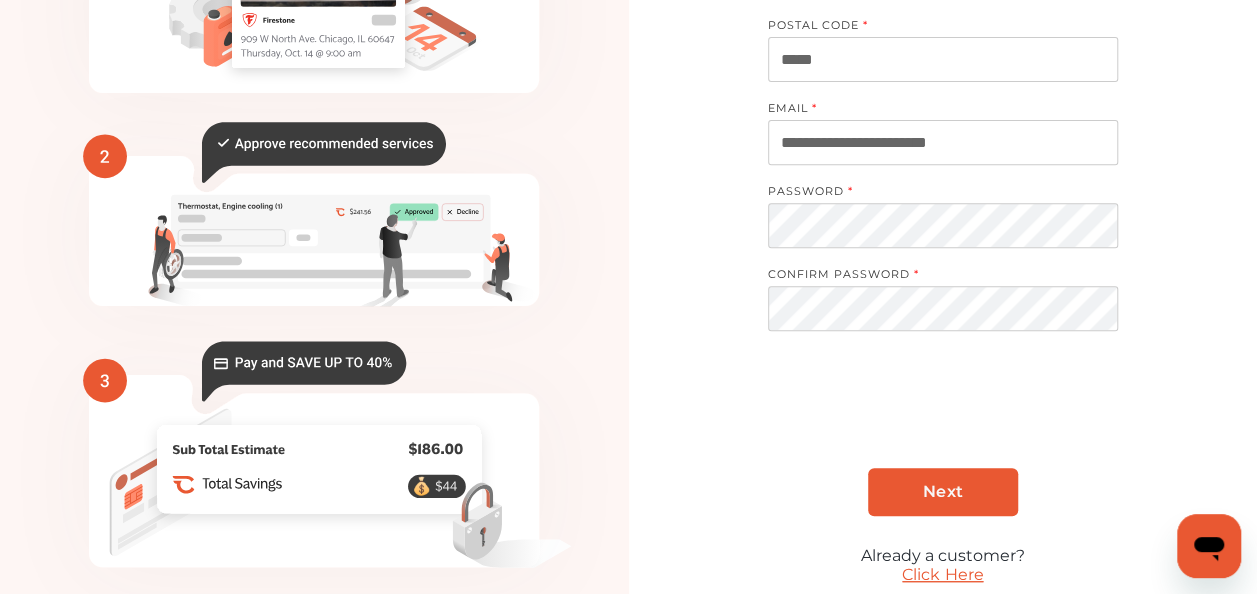 type on "**********" 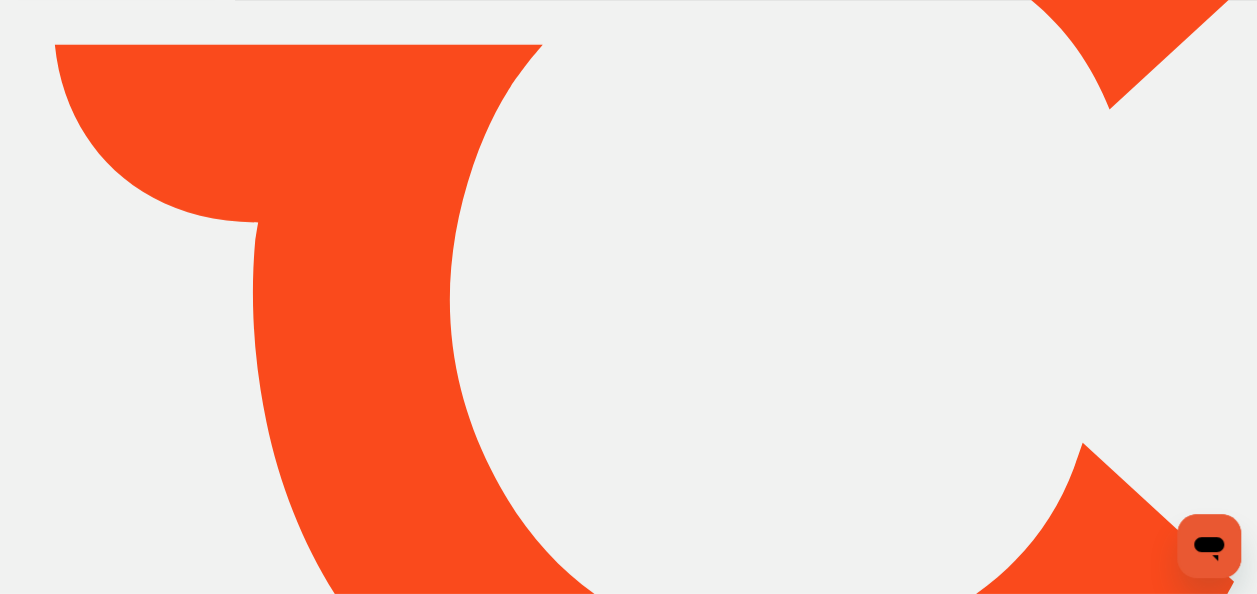 scroll, scrollTop: 0, scrollLeft: 0, axis: both 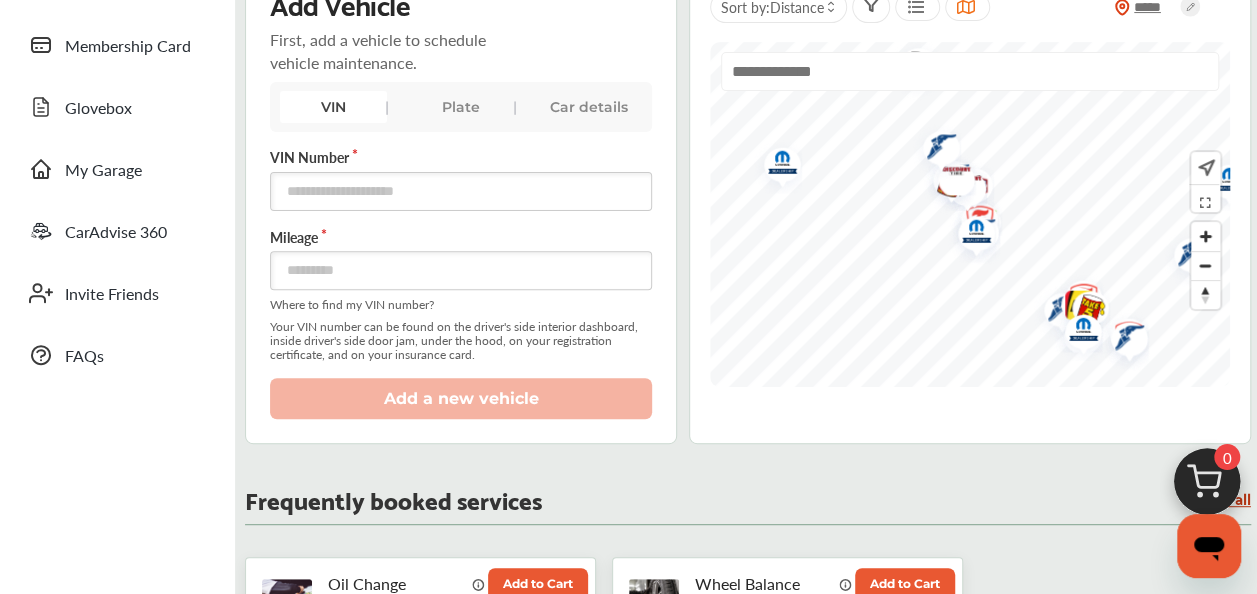 click on "VIN Plate Car details" at bounding box center [461, 107] 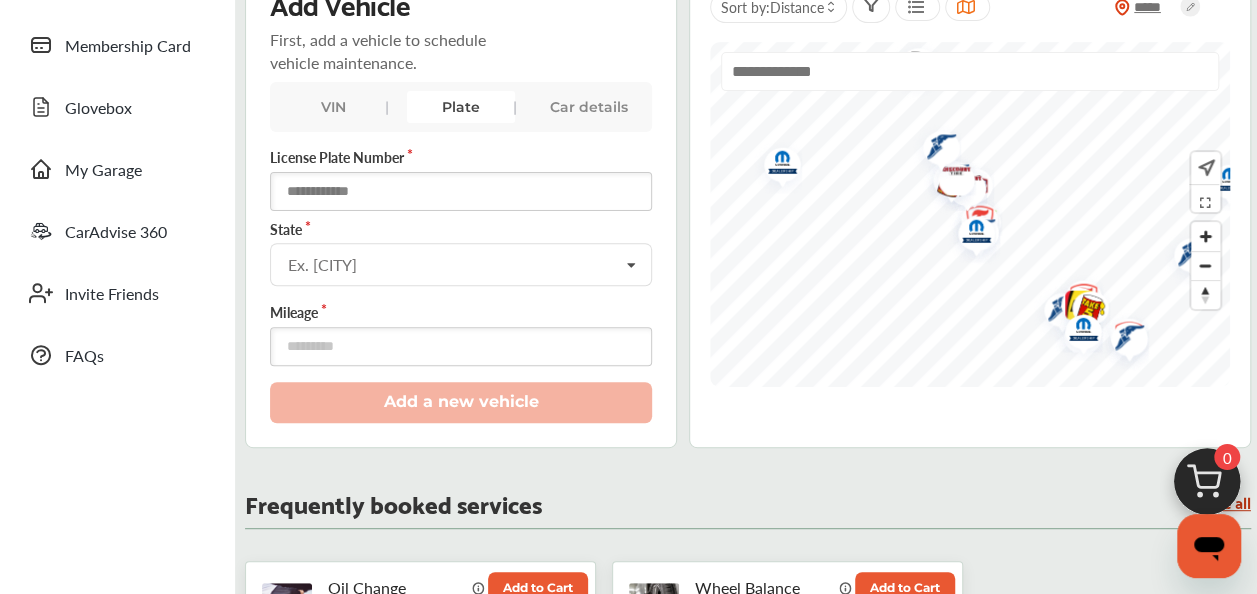 click at bounding box center [461, 191] 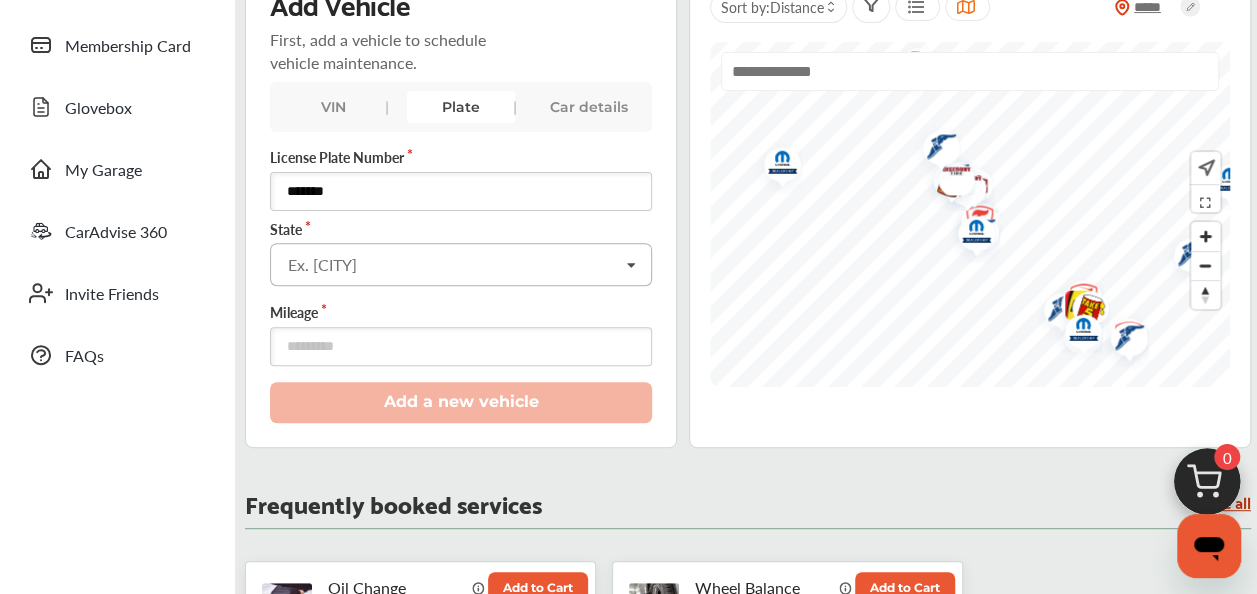 type on "*******" 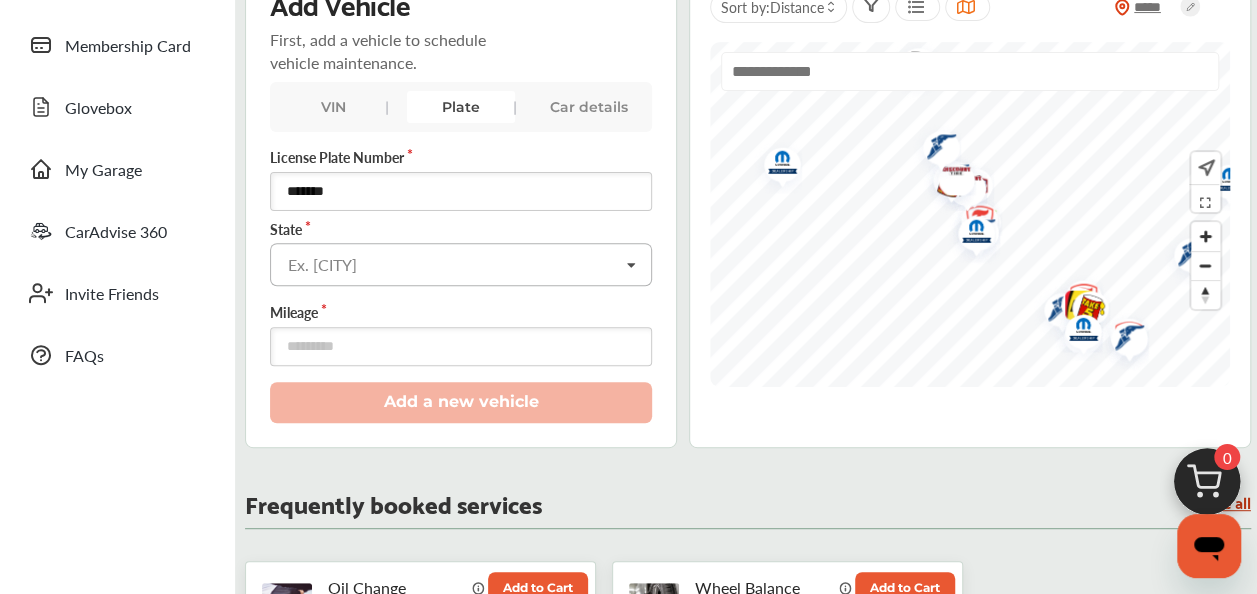 click at bounding box center (462, 263) 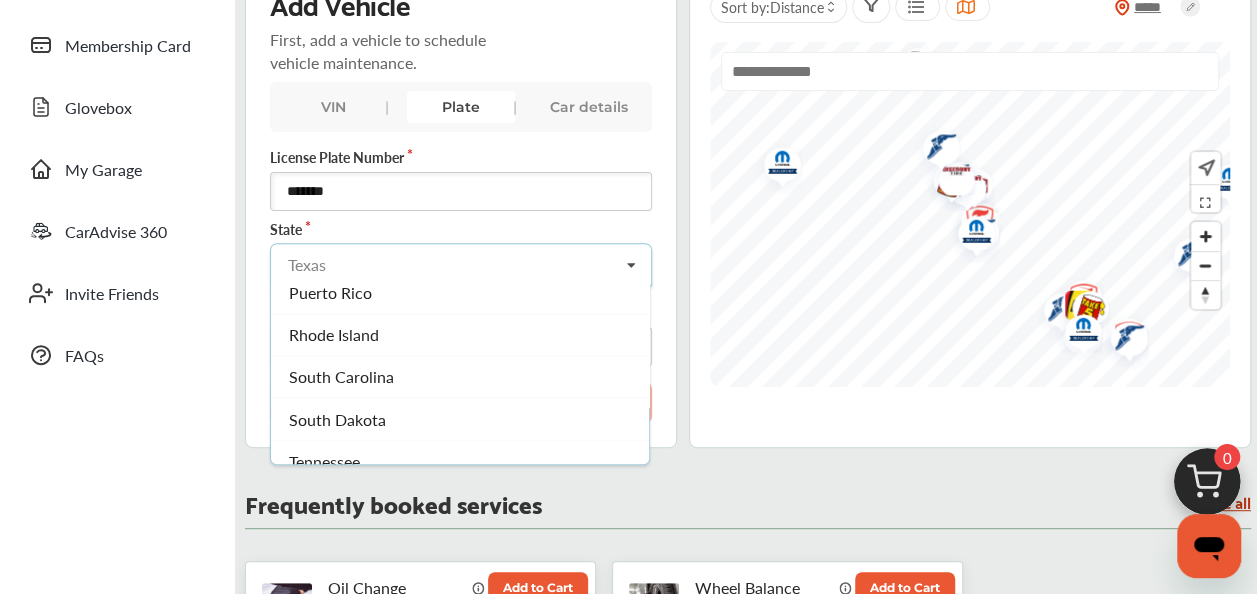 scroll, scrollTop: 1952, scrollLeft: 0, axis: vertical 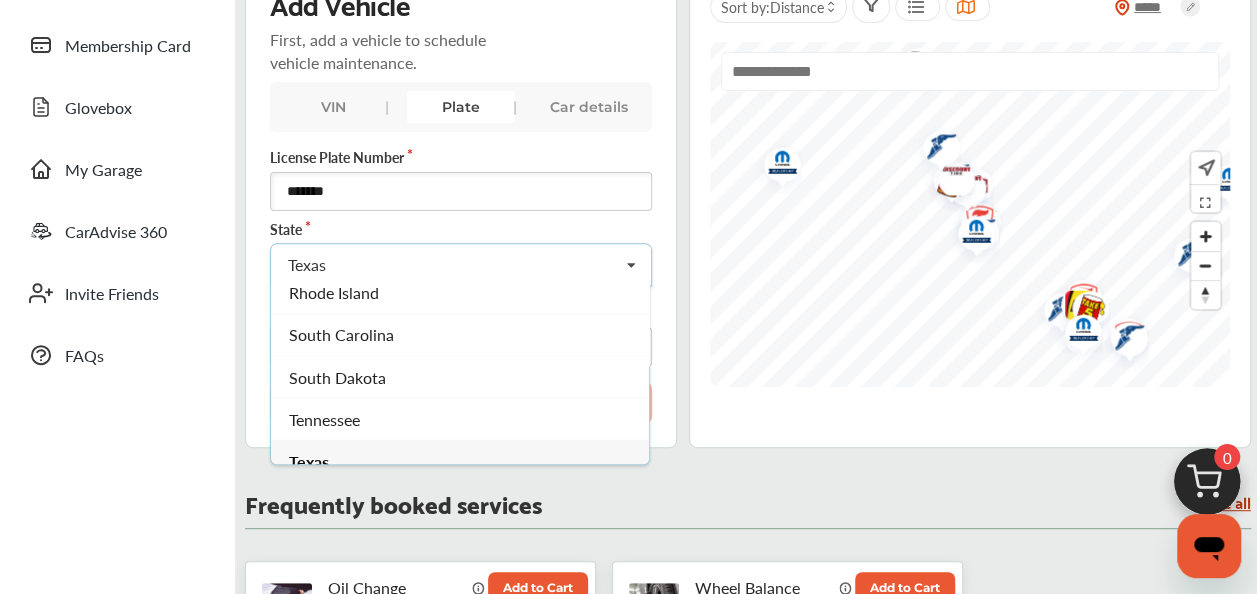 click on "Texas" at bounding box center (309, 460) 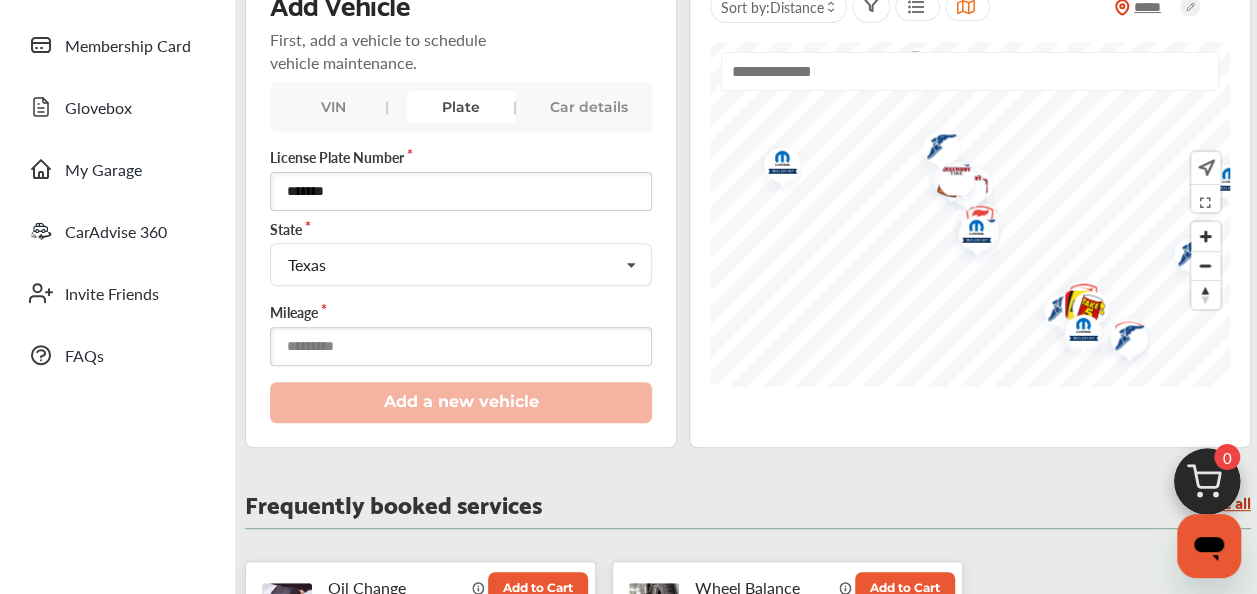 click at bounding box center (461, 346) 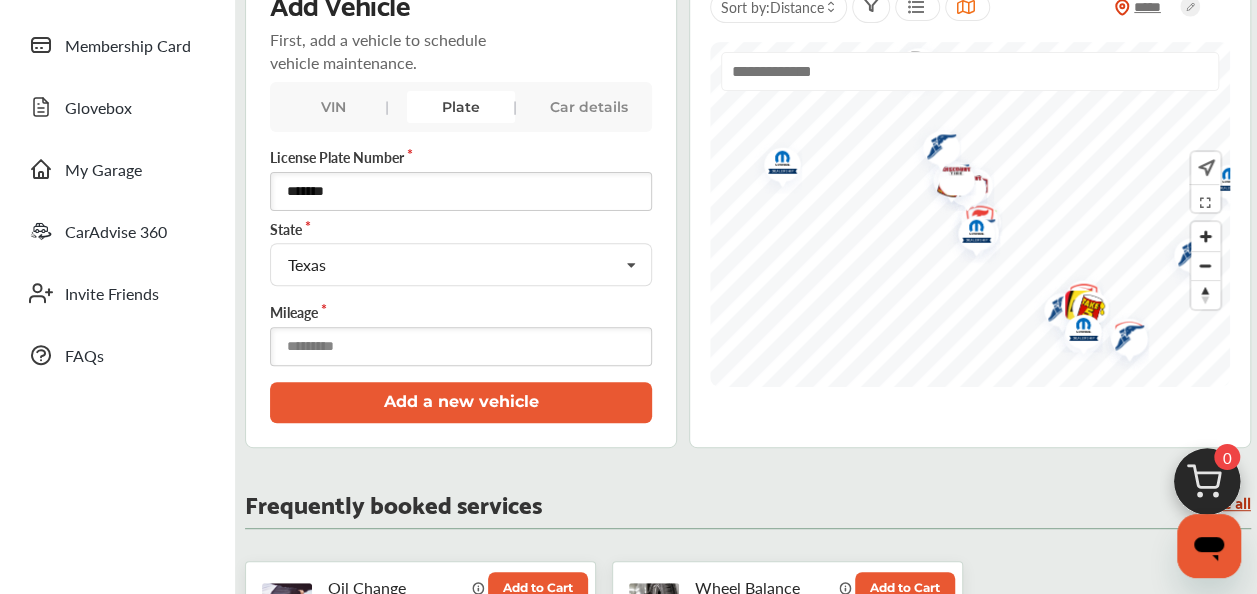 click on "*" at bounding box center (461, 346) 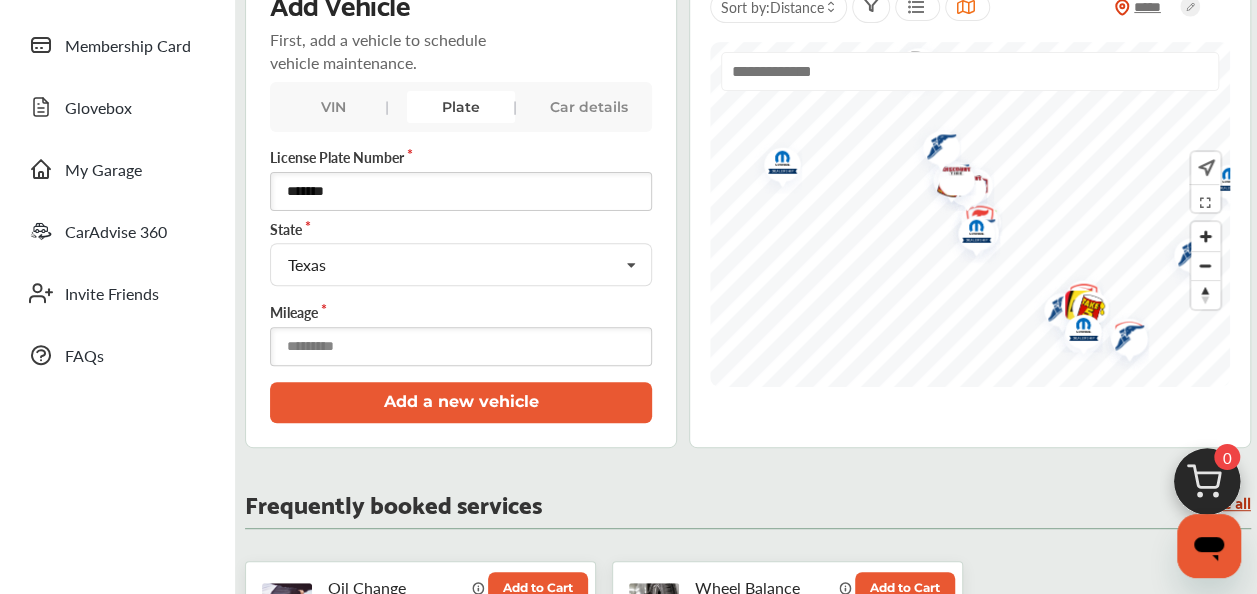 click on "*" at bounding box center [461, 346] 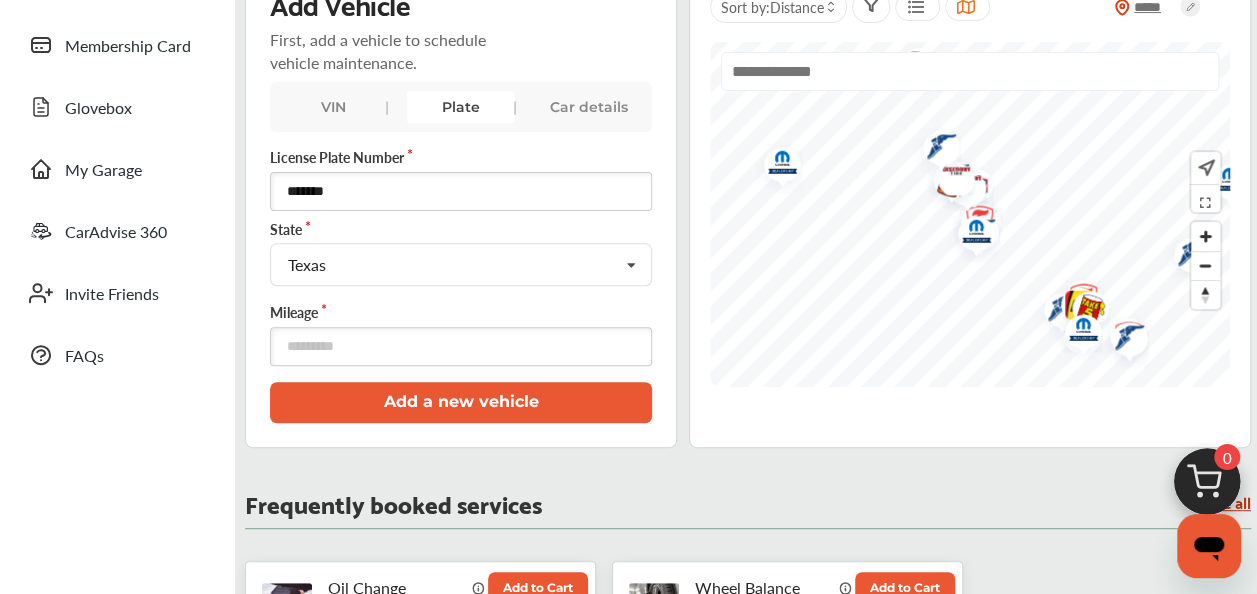 click on "Add a new vehicle" at bounding box center [461, 402] 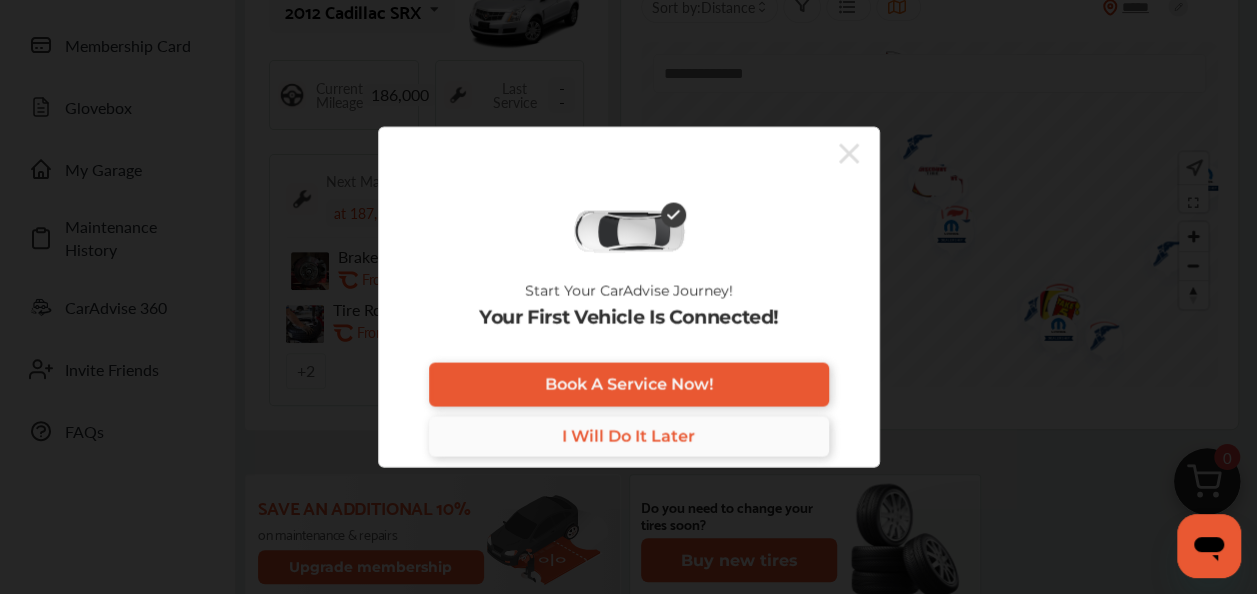 click on "I Will Do It Later" at bounding box center [628, 436] 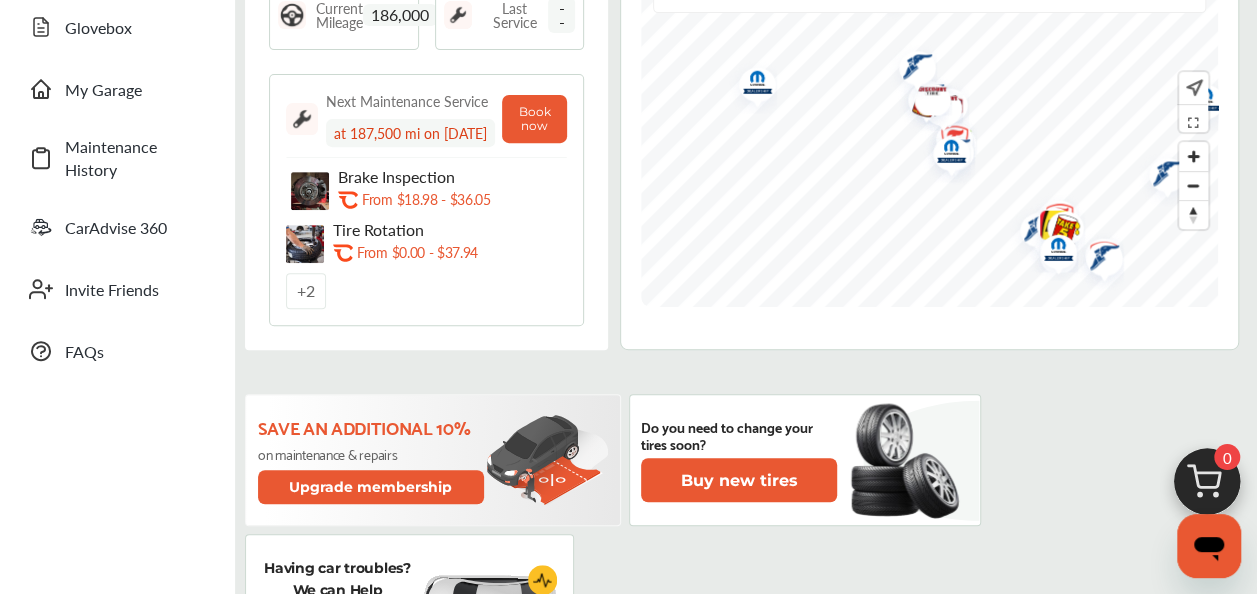 scroll, scrollTop: 414, scrollLeft: 0, axis: vertical 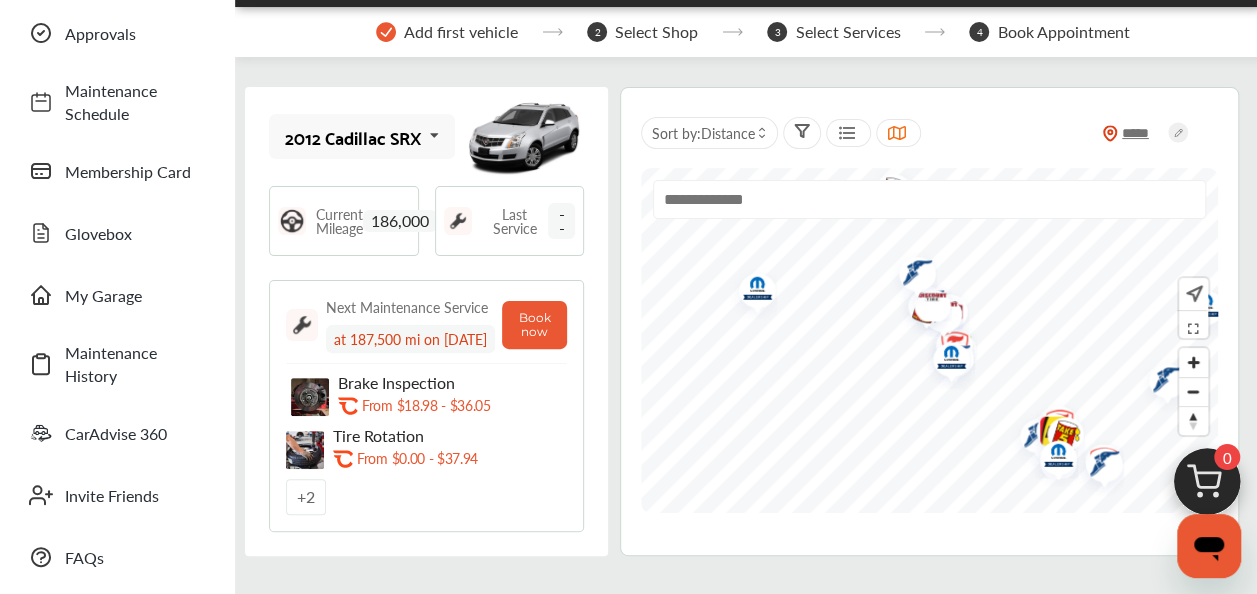click at bounding box center [944, 360] 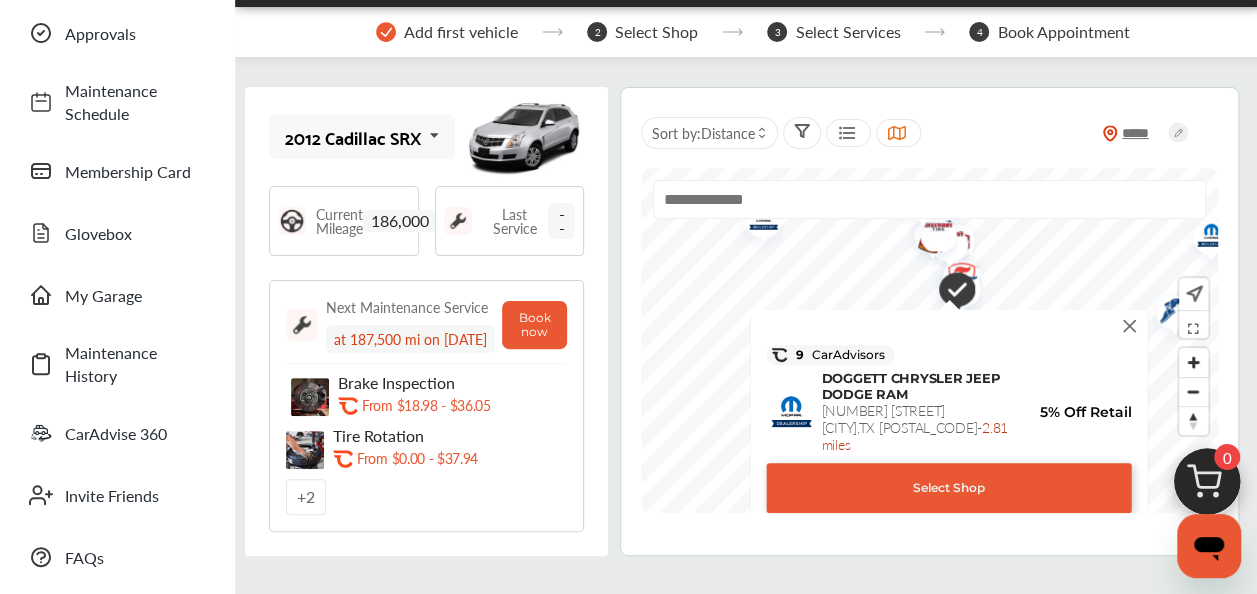 click at bounding box center (931, 229) 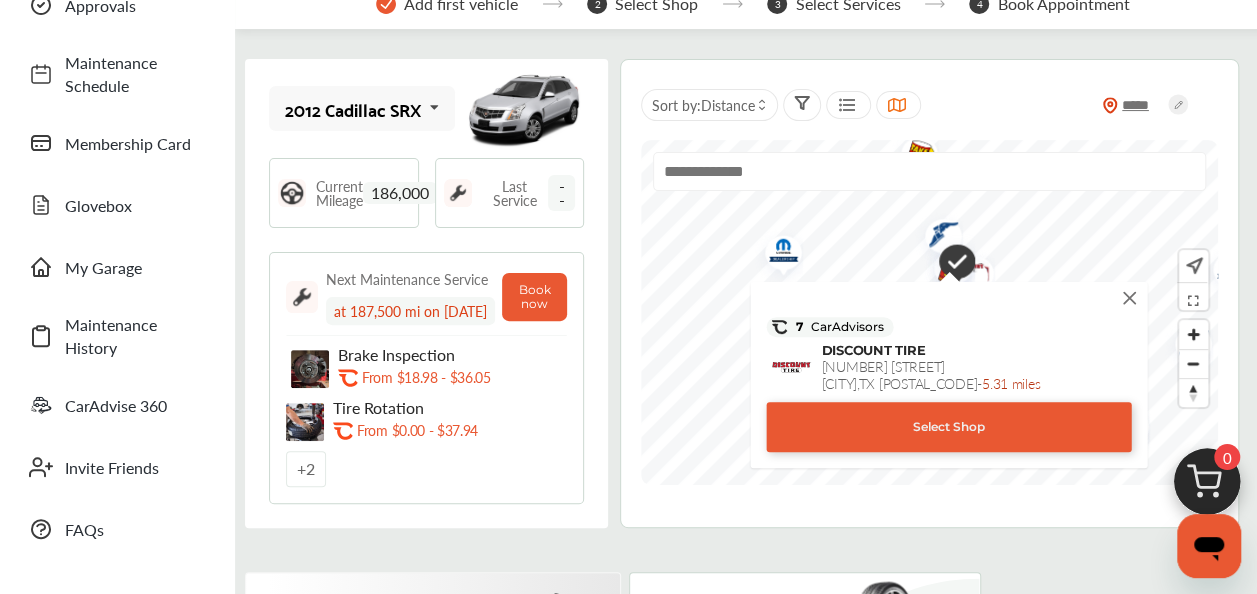scroll, scrollTop: 168, scrollLeft: 0, axis: vertical 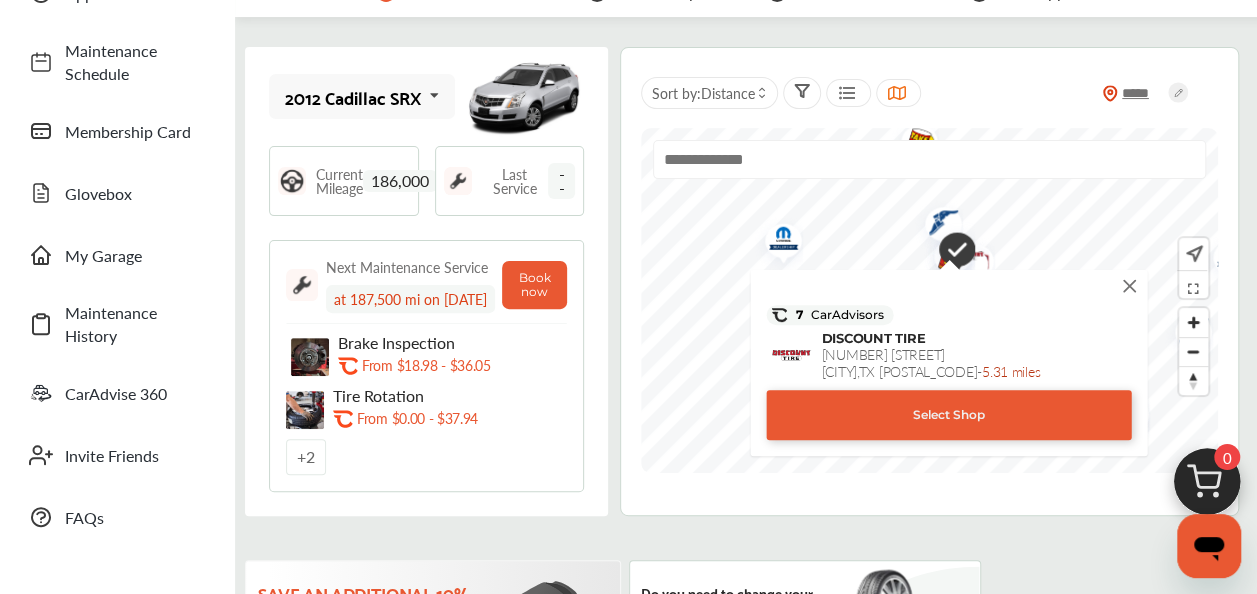 click at bounding box center [949, 250] 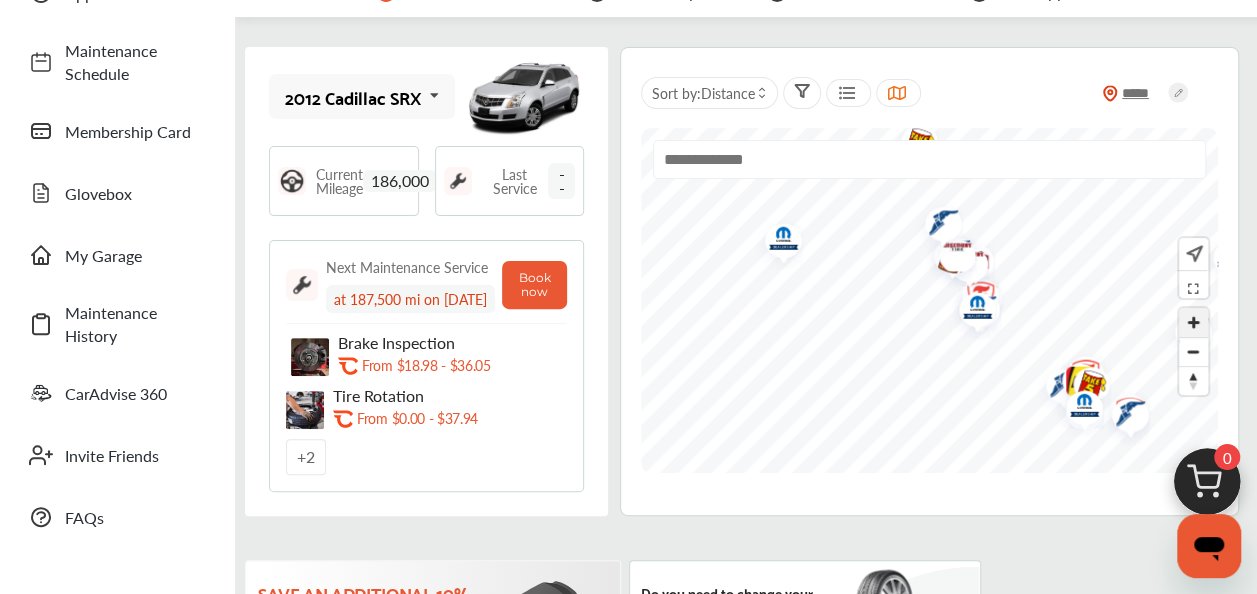 click at bounding box center [1193, 322] 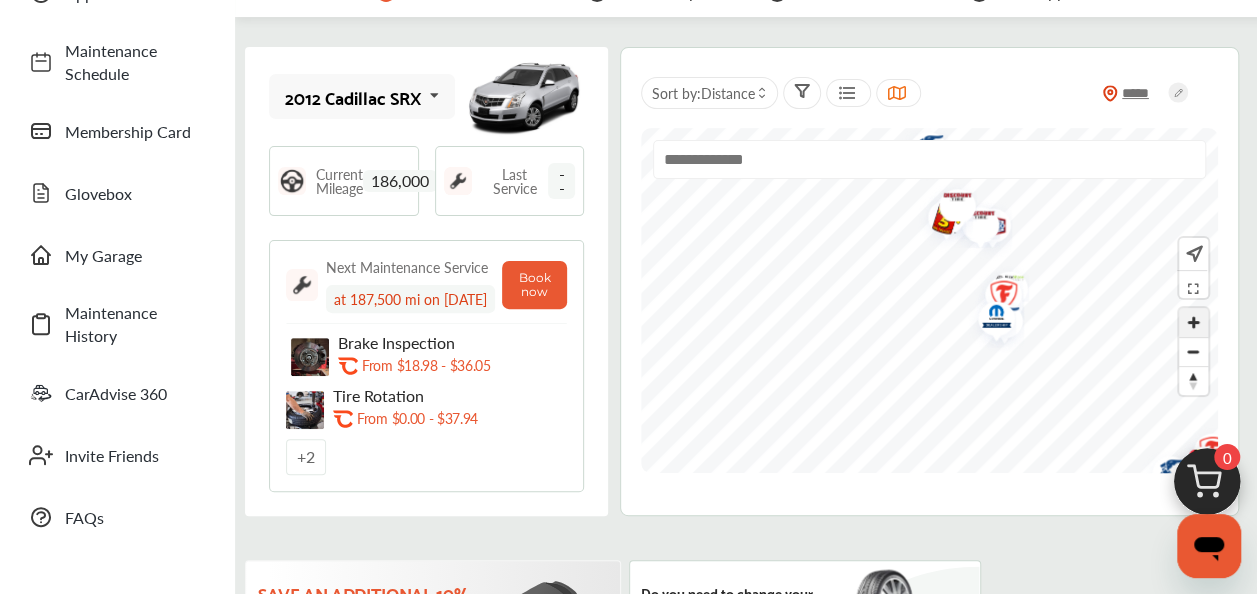 click at bounding box center [1193, 322] 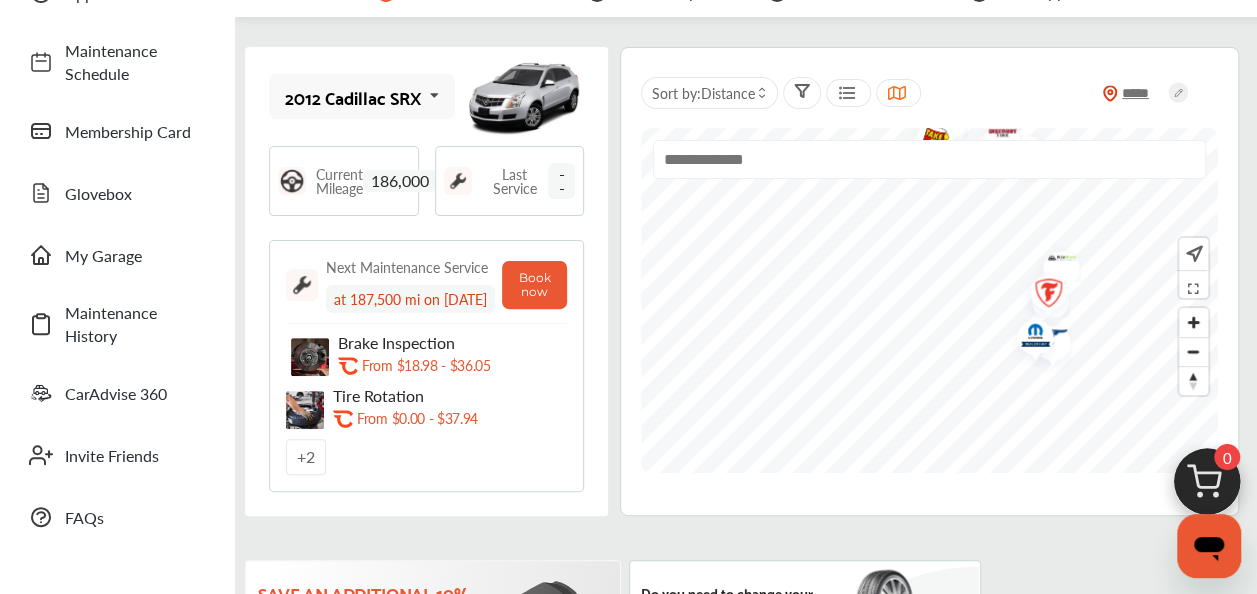 click at bounding box center [1045, 344] 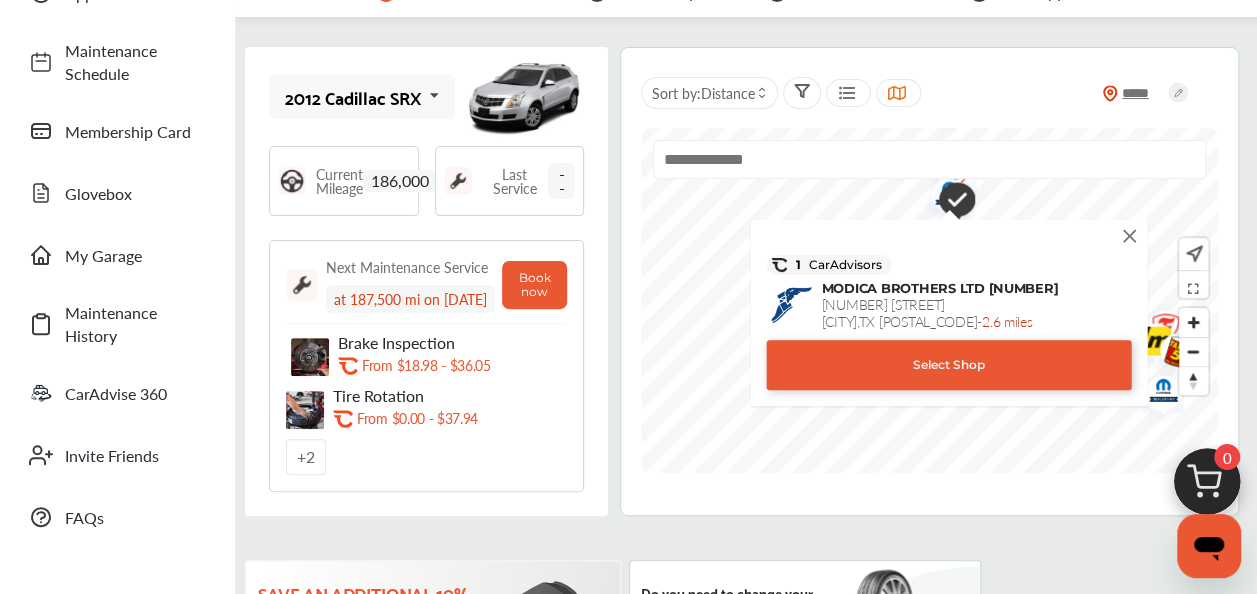 click at bounding box center (1130, 236) 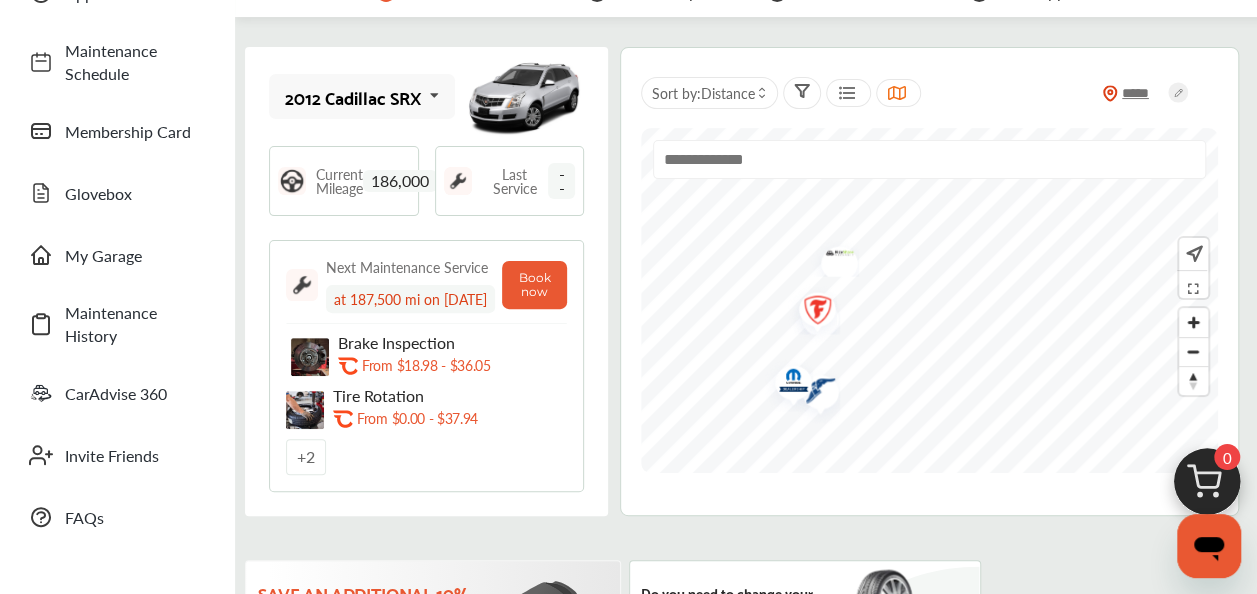 click at bounding box center (832, 256) 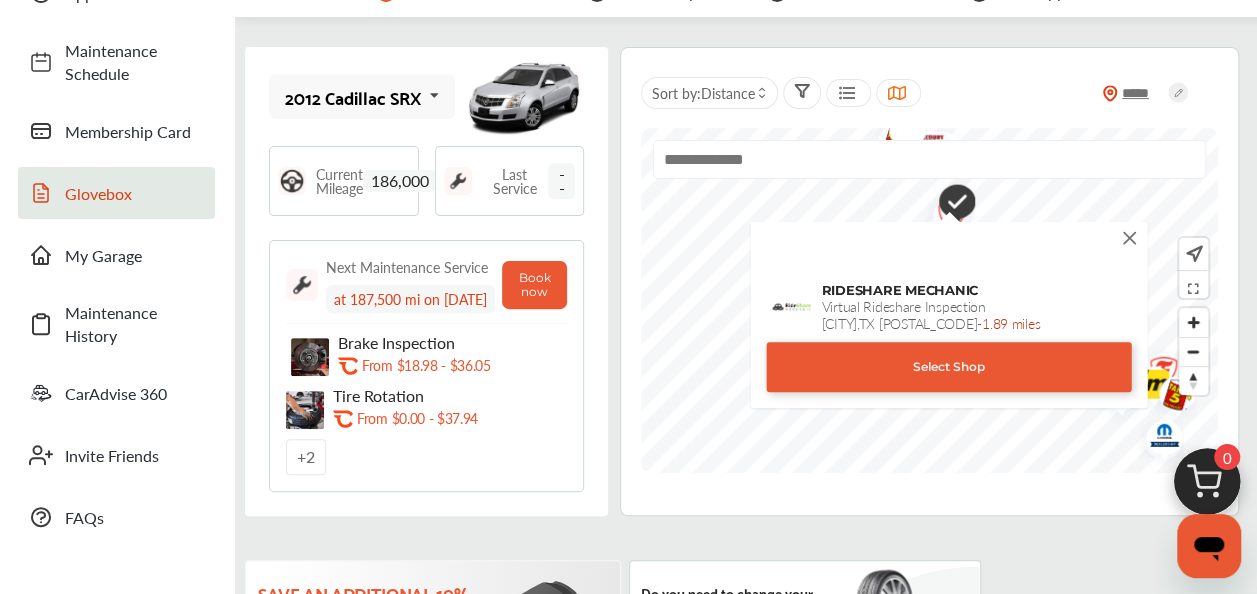 click on "Glovebox" at bounding box center (116, 193) 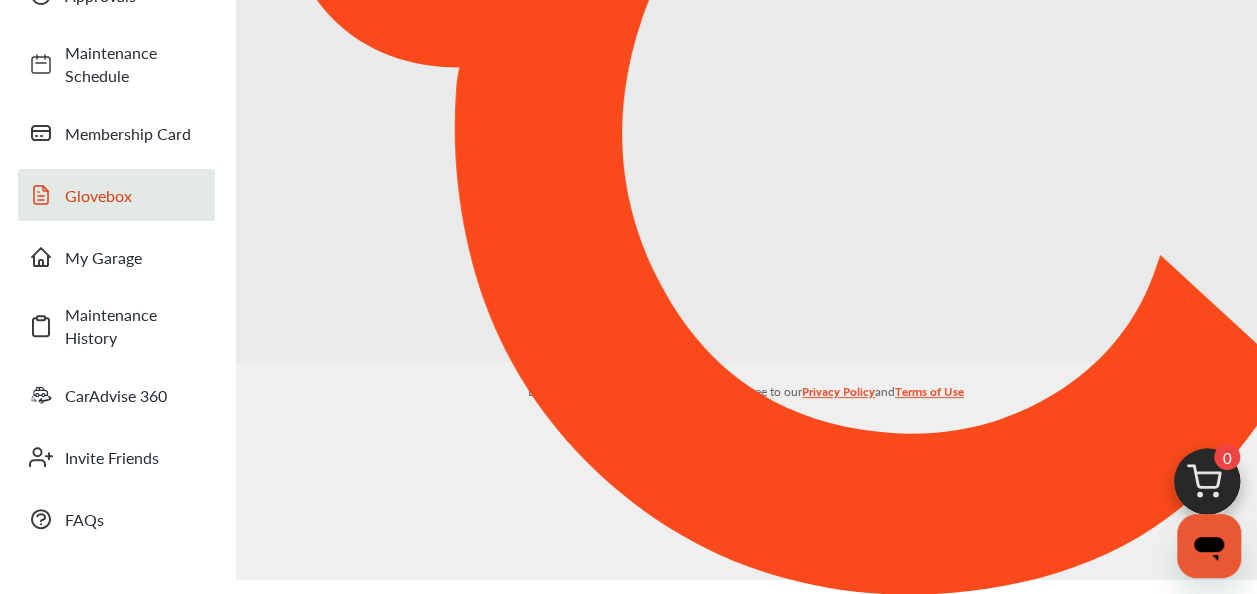 scroll, scrollTop: 0, scrollLeft: 0, axis: both 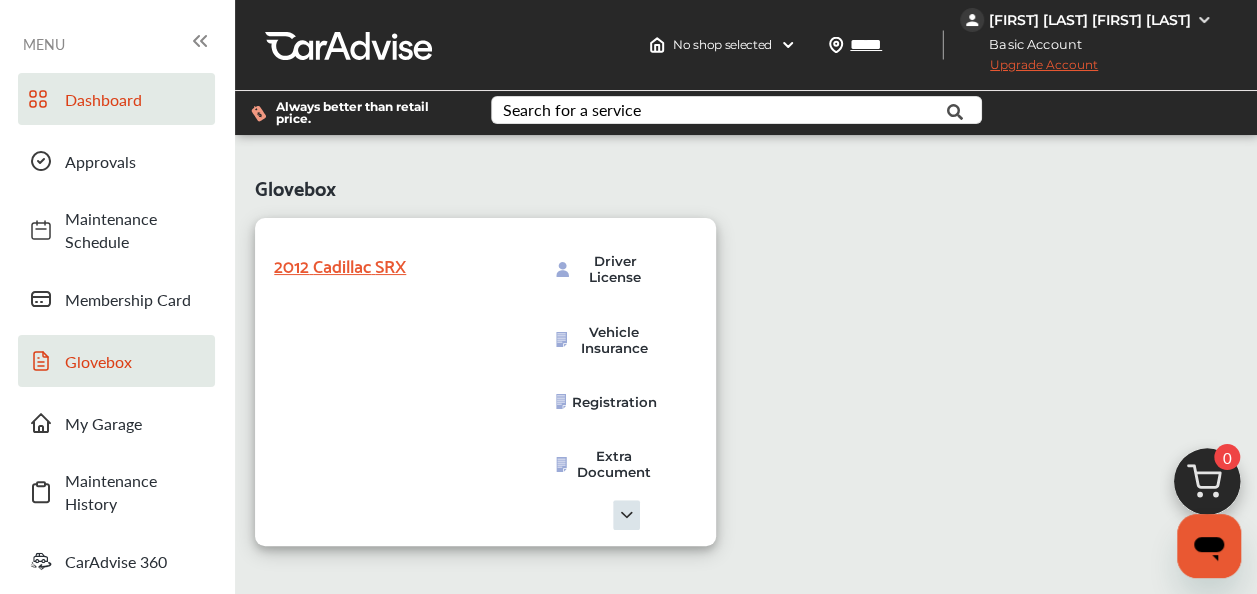 click on "Dashboard" at bounding box center [135, 99] 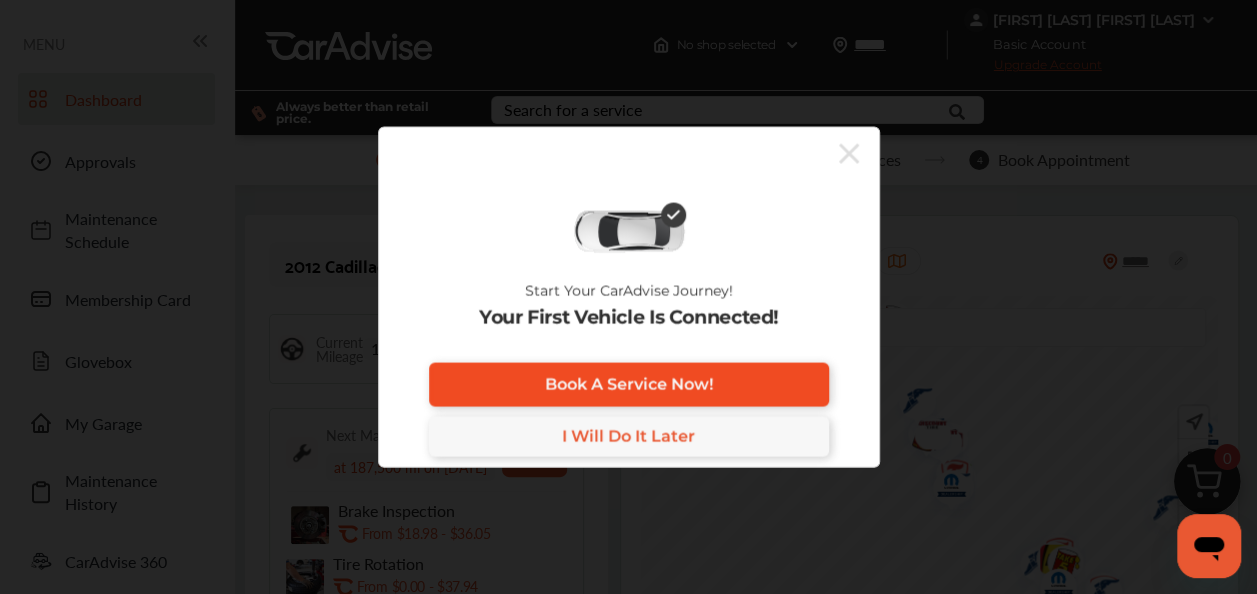 click on "Book A Service Now!" at bounding box center (629, 384) 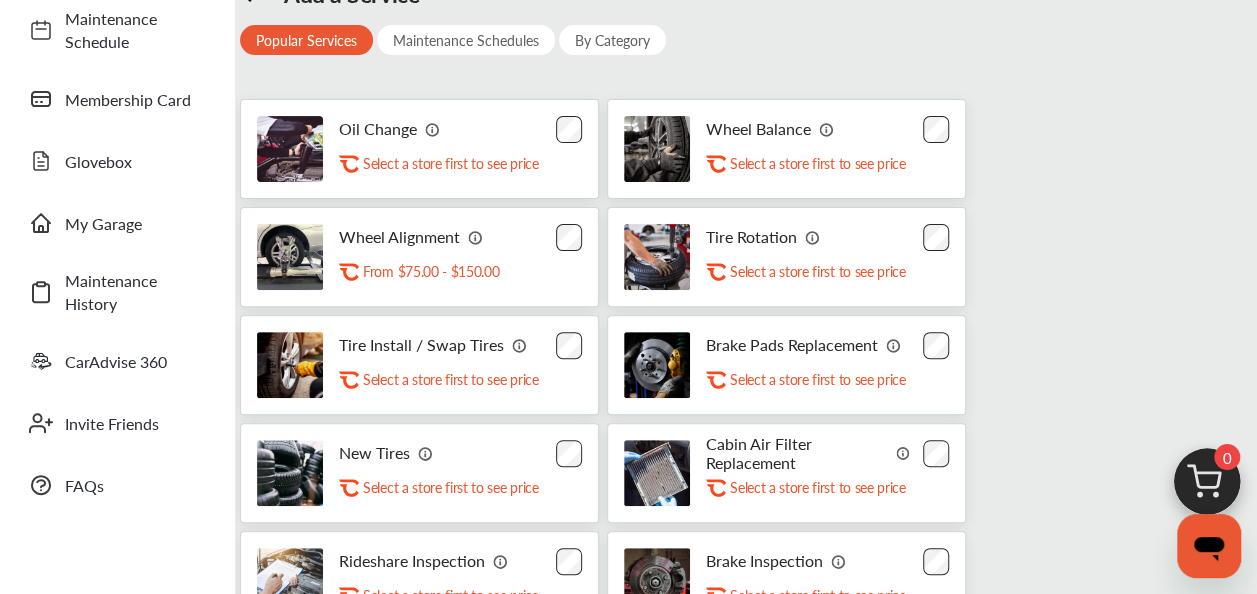 scroll, scrollTop: 240, scrollLeft: 0, axis: vertical 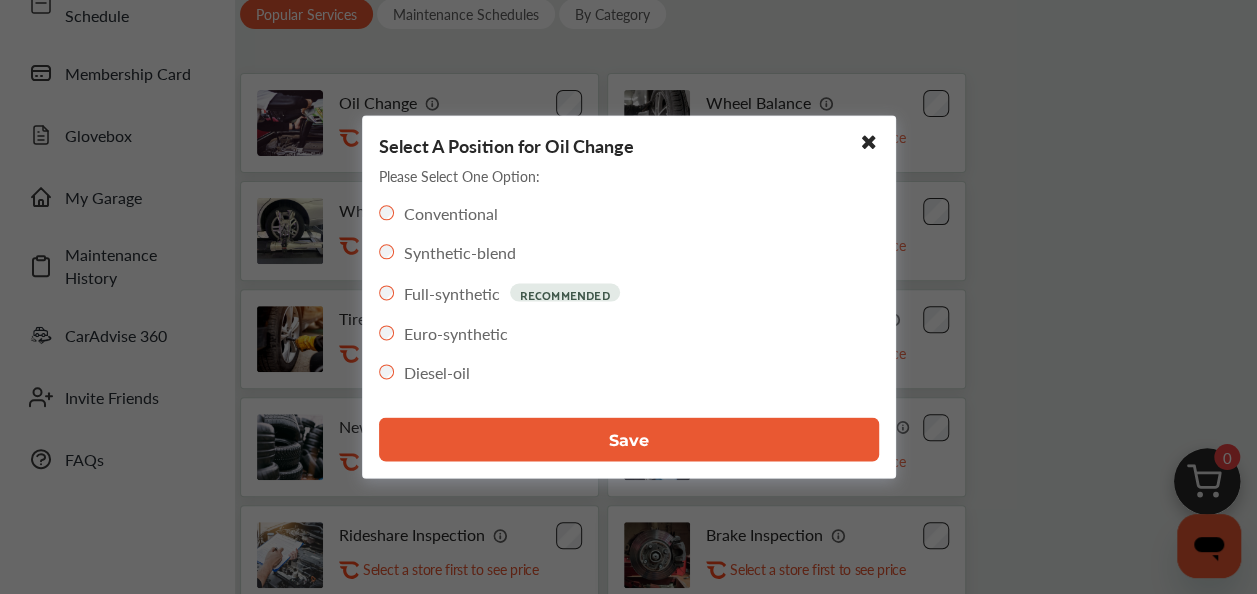 click on "Select A Position for    Oil Change Please Select One Option: Conventional Synthetic-blend Full-synthetic RECOMMENDED Euro-synthetic Diesel-oil Save" at bounding box center (629, 297) 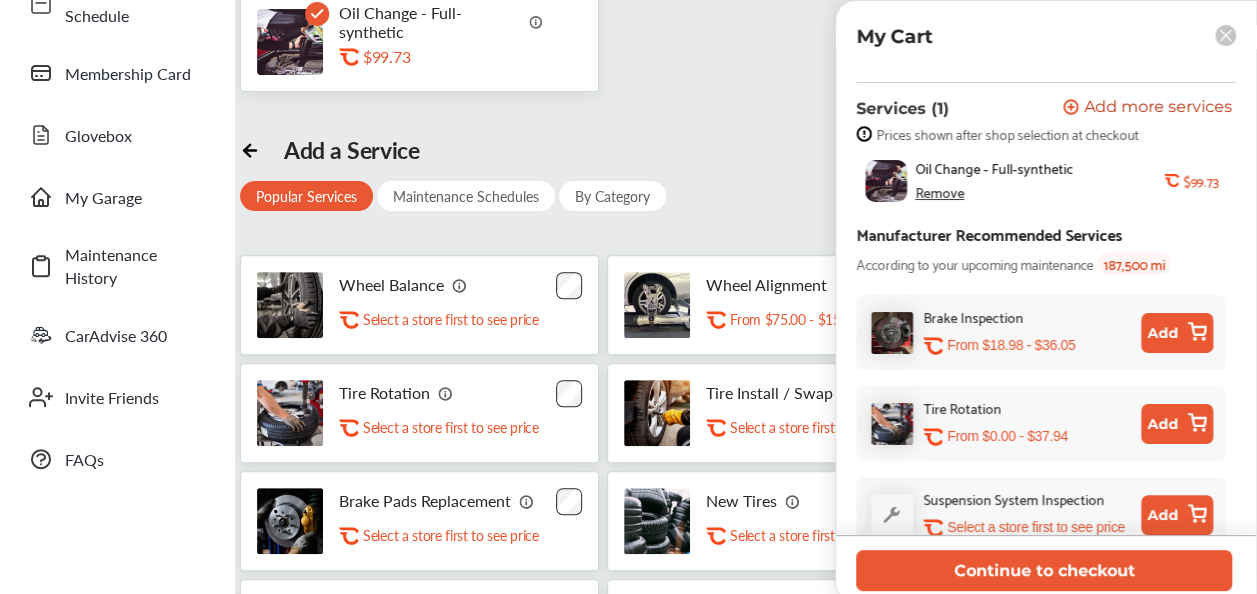 scroll, scrollTop: 173, scrollLeft: 0, axis: vertical 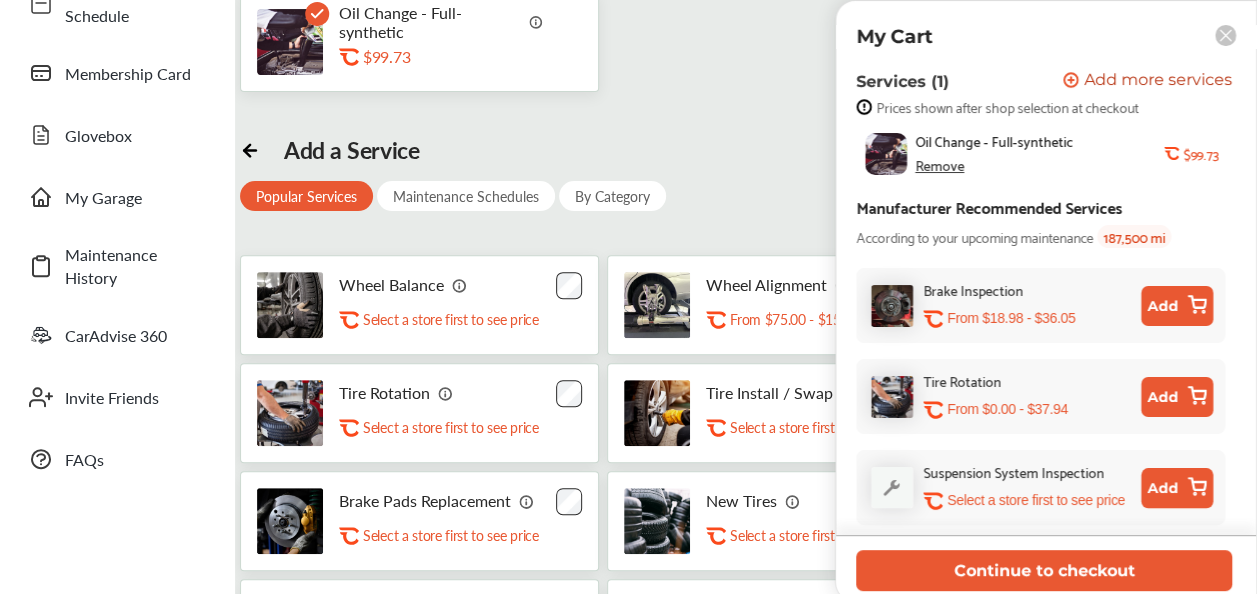 click on "Remove" at bounding box center (939, 165) 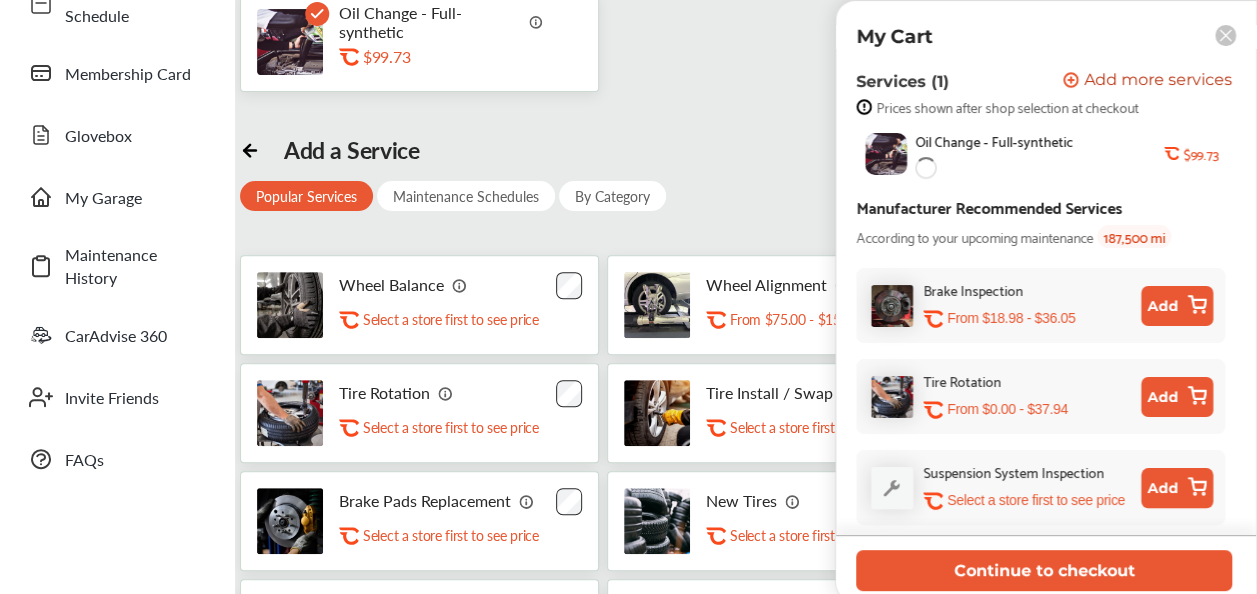 scroll, scrollTop: 0, scrollLeft: 0, axis: both 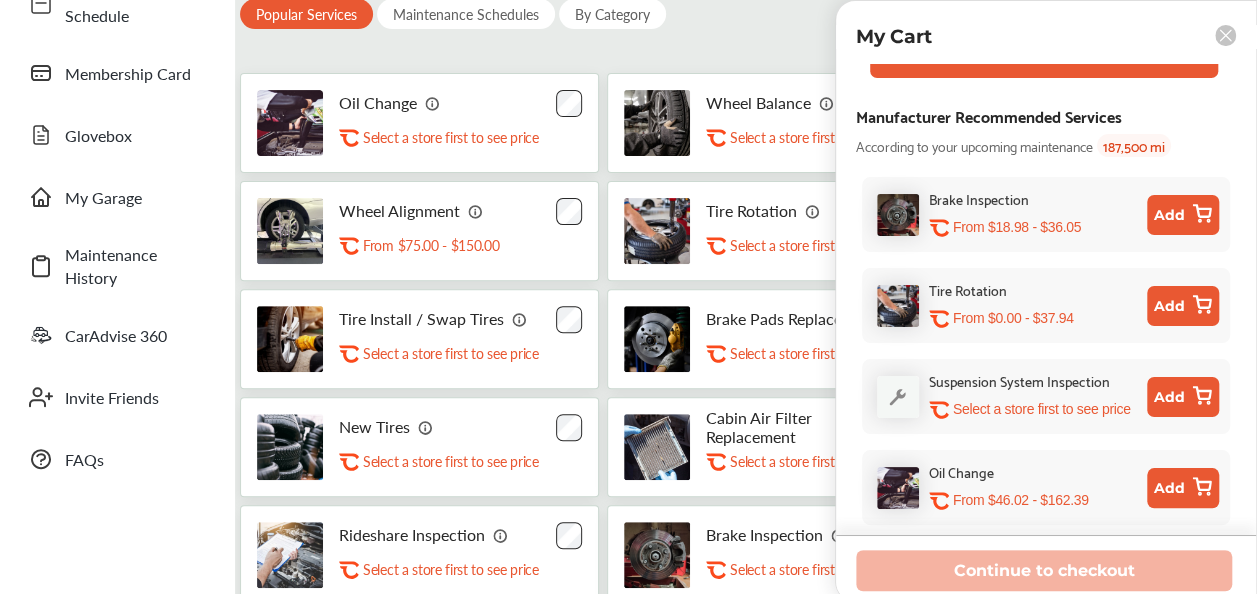 click on "Add" at bounding box center (1183, 306) 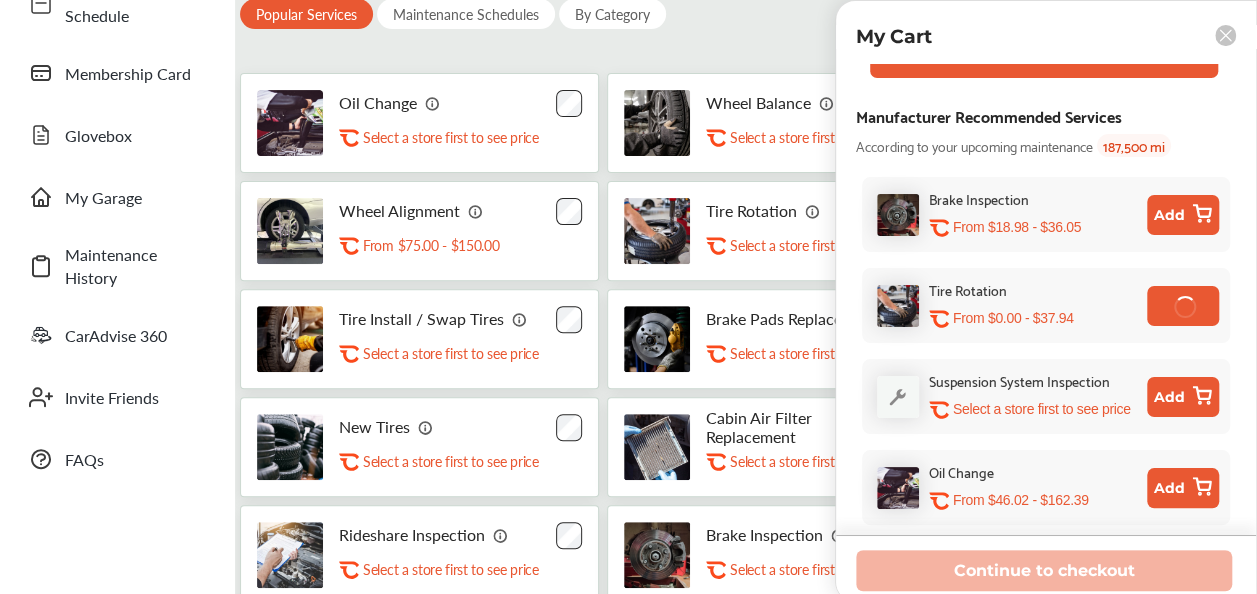scroll, scrollTop: 4, scrollLeft: 0, axis: vertical 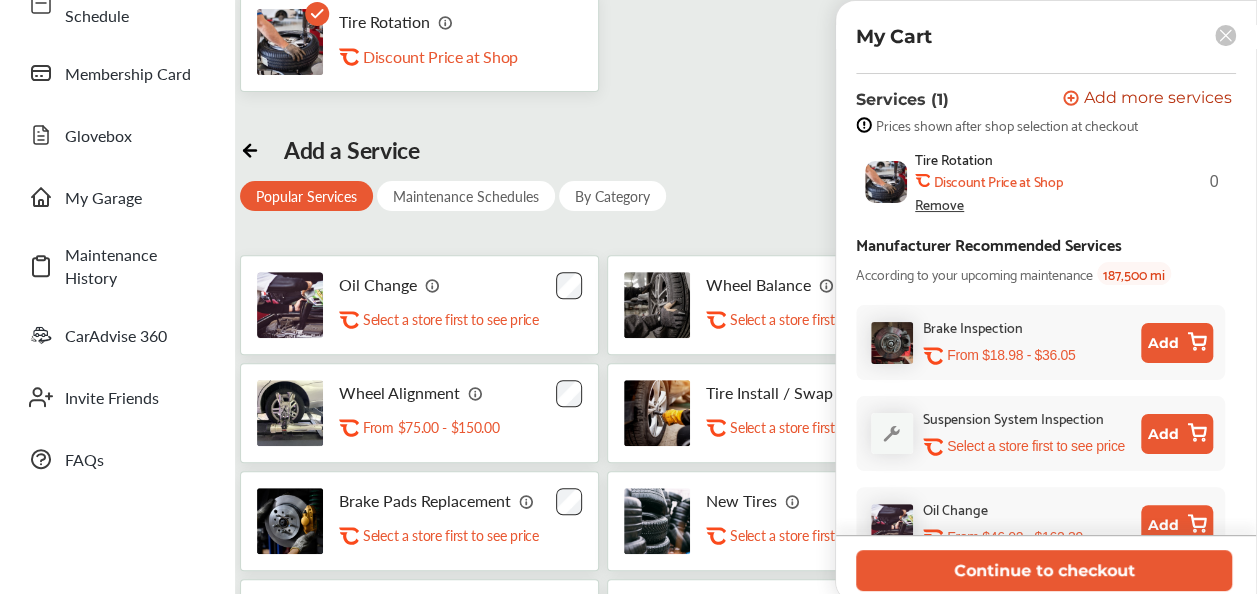 click 